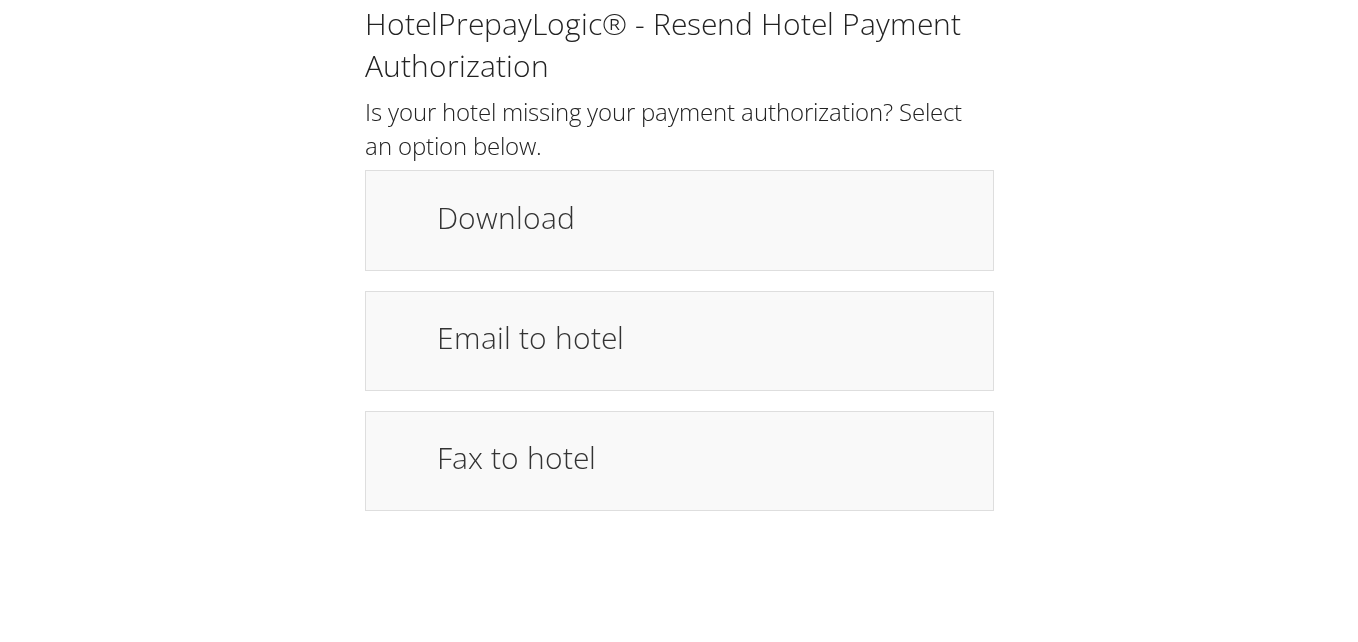 scroll, scrollTop: 0, scrollLeft: 0, axis: both 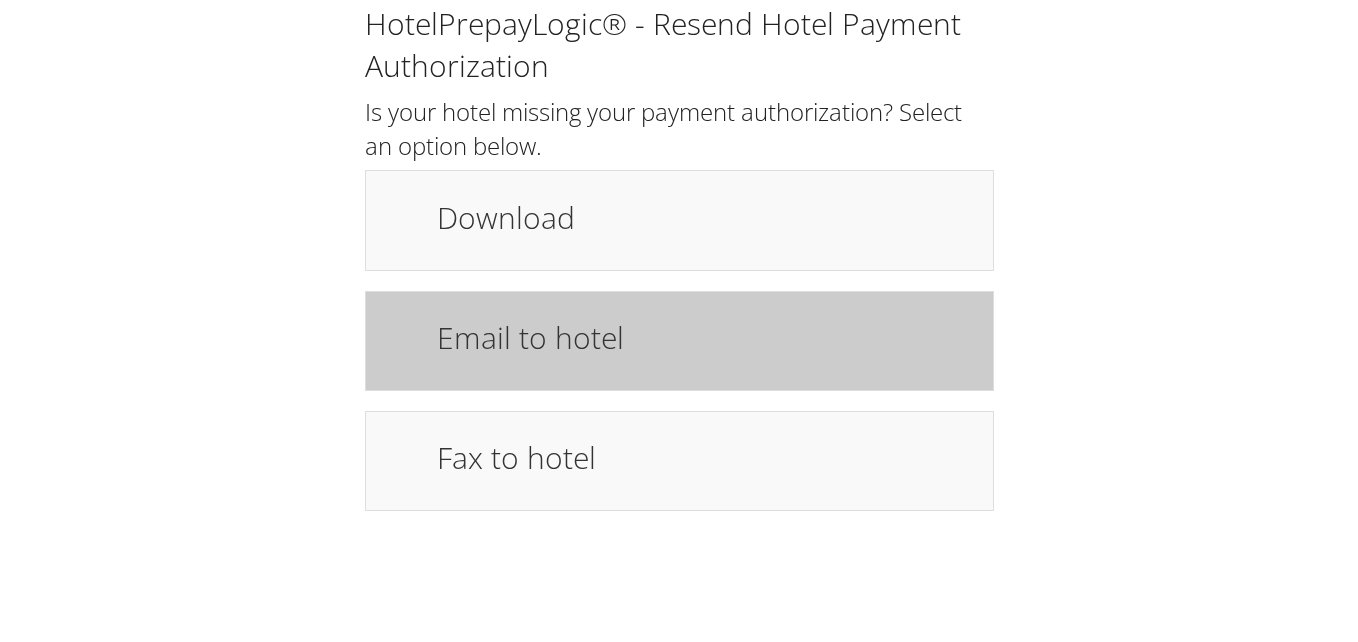 click on "Email to hotel" at bounding box center [705, 341] 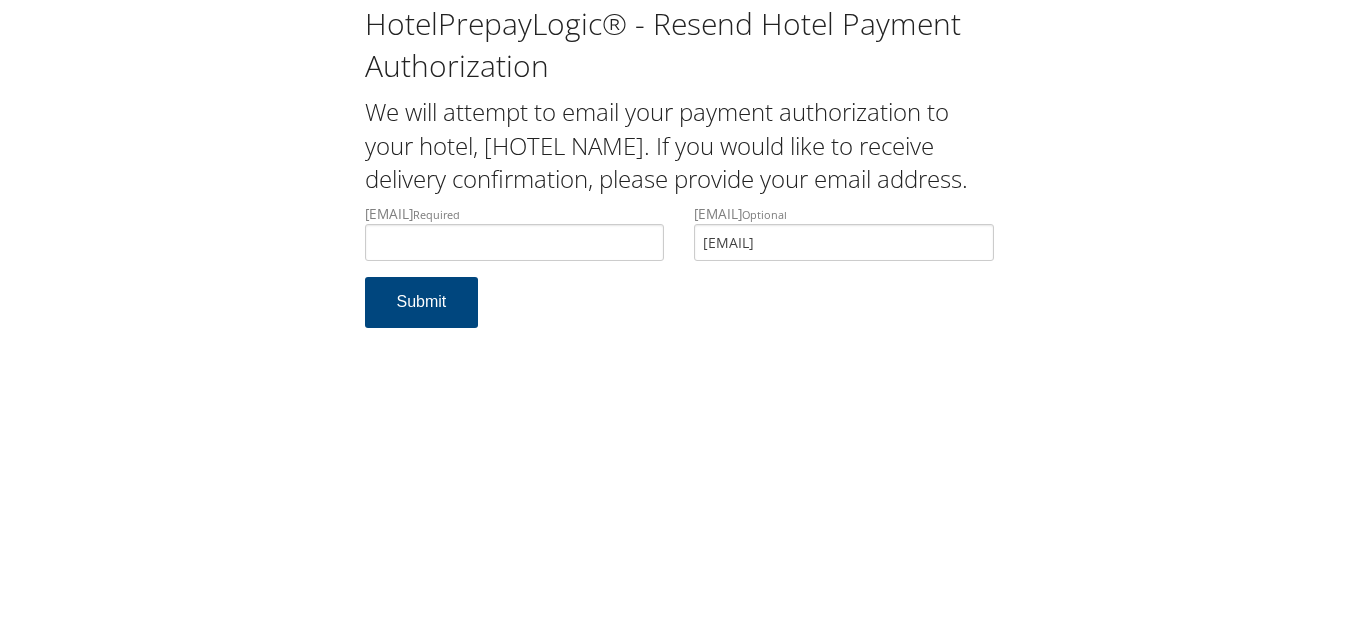 scroll, scrollTop: 0, scrollLeft: 0, axis: both 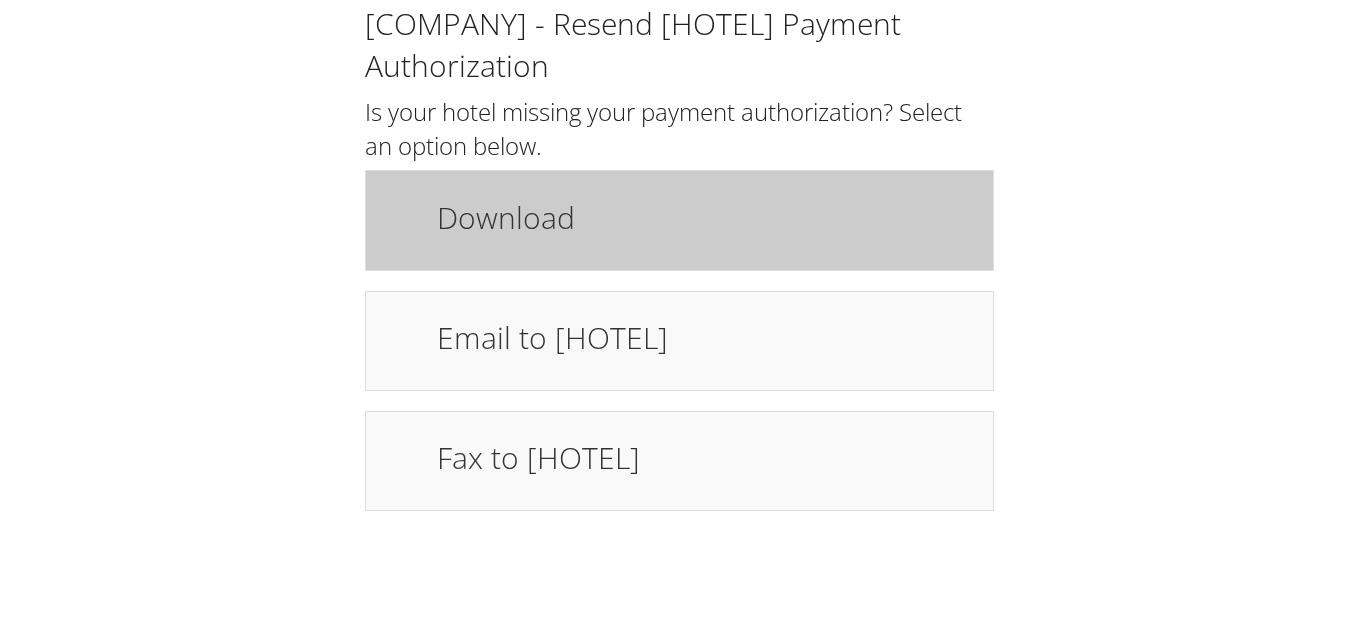 drag, startPoint x: 0, startPoint y: 0, endPoint x: 773, endPoint y: 203, distance: 799.2109 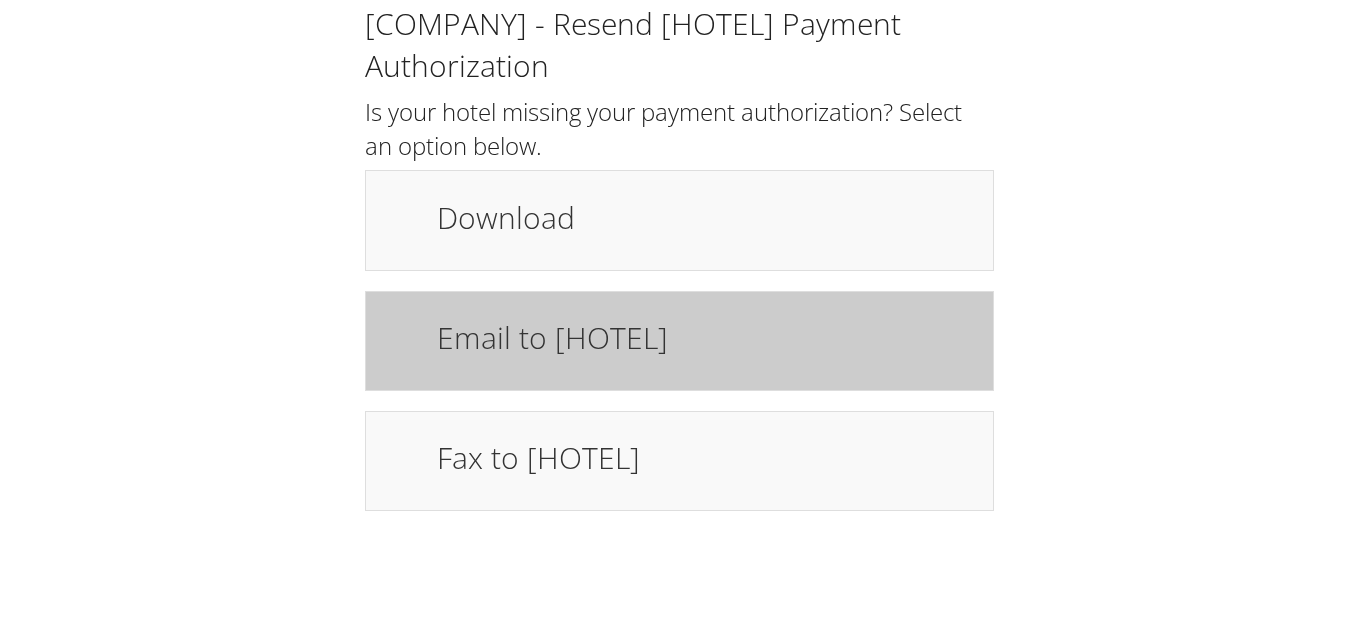 click on "Email to hotel" at bounding box center [705, 337] 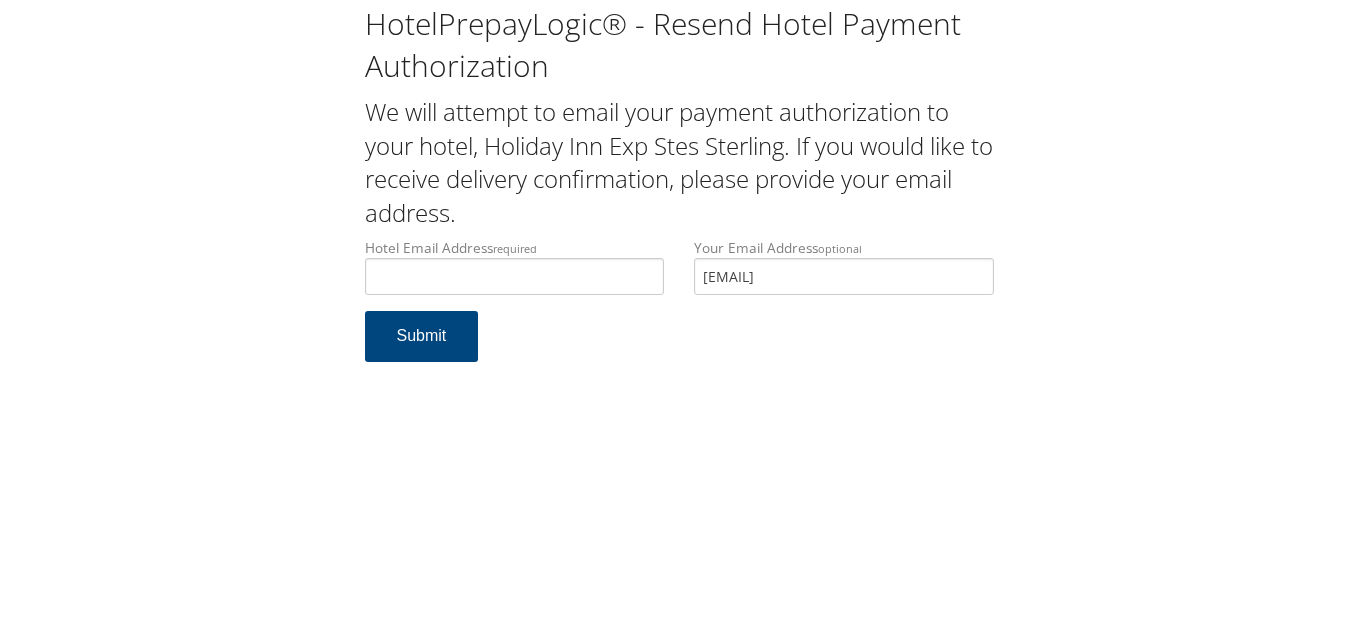 scroll, scrollTop: 0, scrollLeft: 0, axis: both 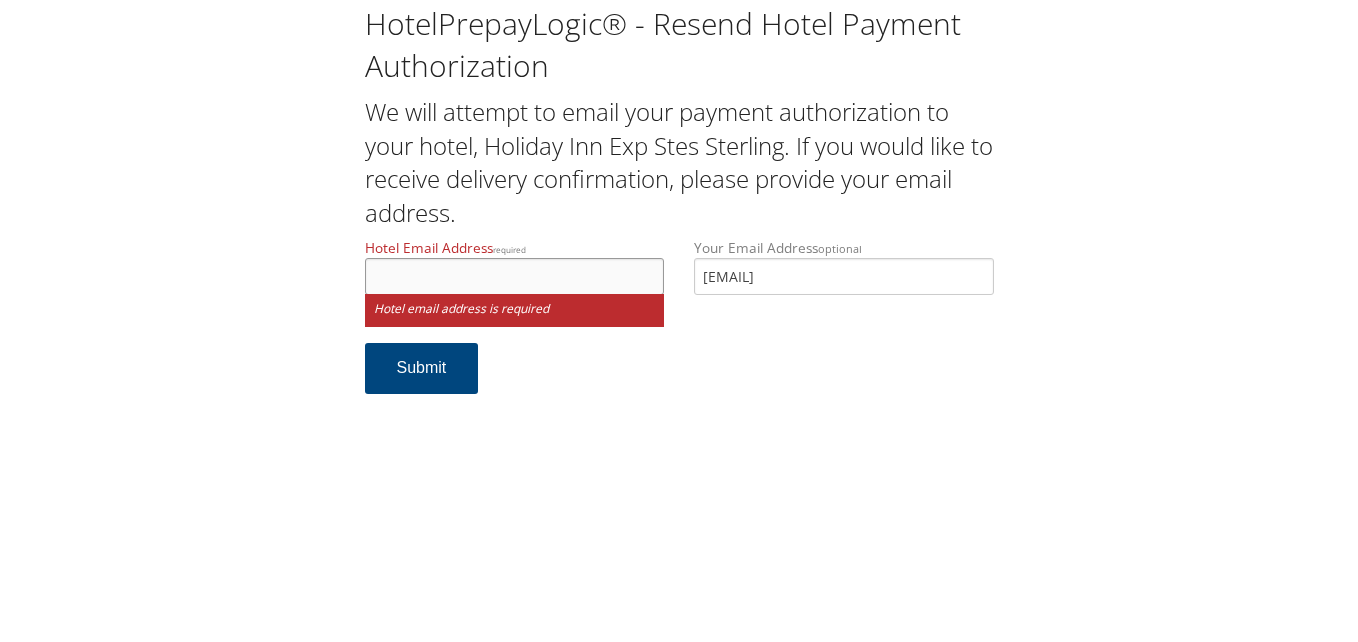 click on "Hotel Email Address  required" at bounding box center (515, 276) 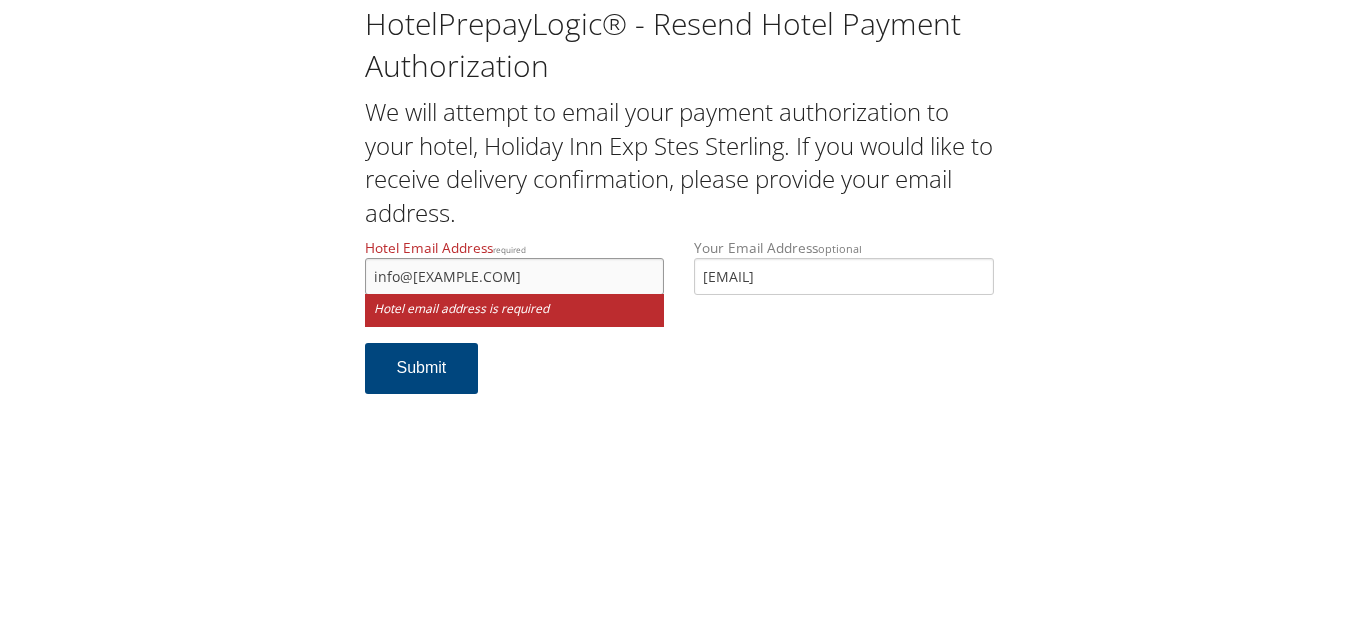 type on "info@[EXAMPLE.COM]" 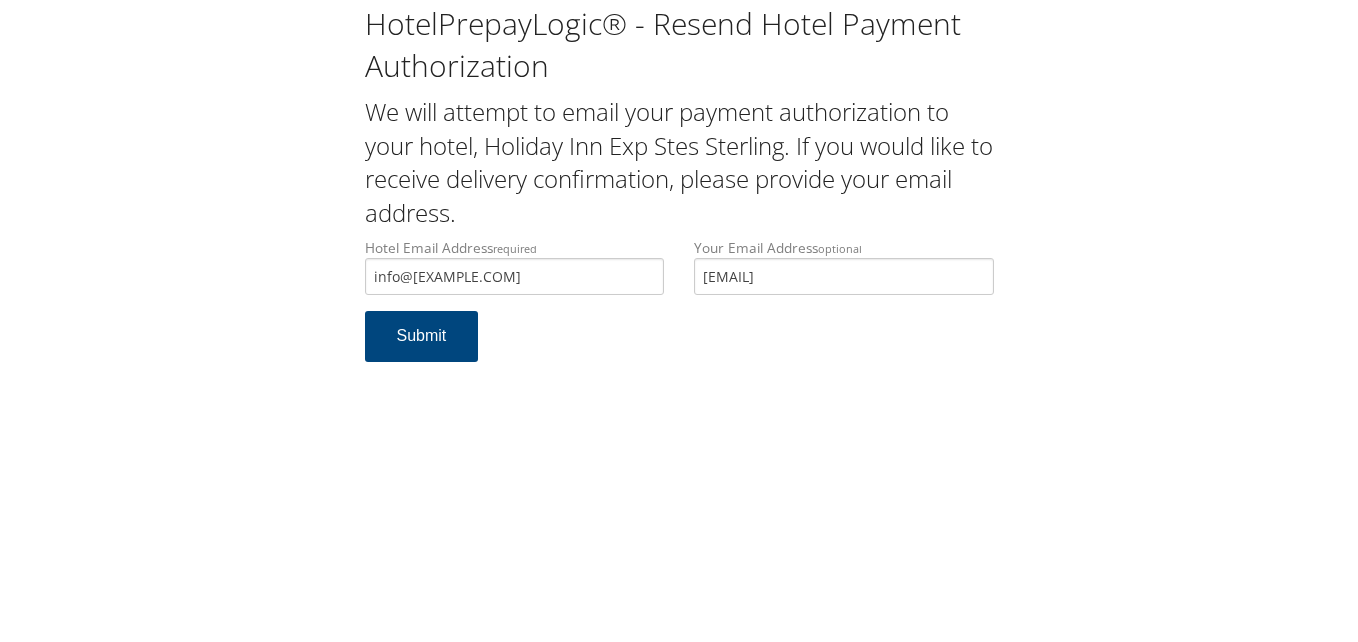 click on "HotelPrepayLogic® - Resend Hotel Payment Authorization
We will attempt to email your payment authorization to your hotel, Holiday Inn Exp Stes Sterling.
If you would like to receive delivery confirmation, please provide your email address.
Hotel Email Address  required
info@[EXAMPLE.COM]
Hotel email address is required
Your Email Address  optional
[EMAIL]
Submit" at bounding box center (679, 321) 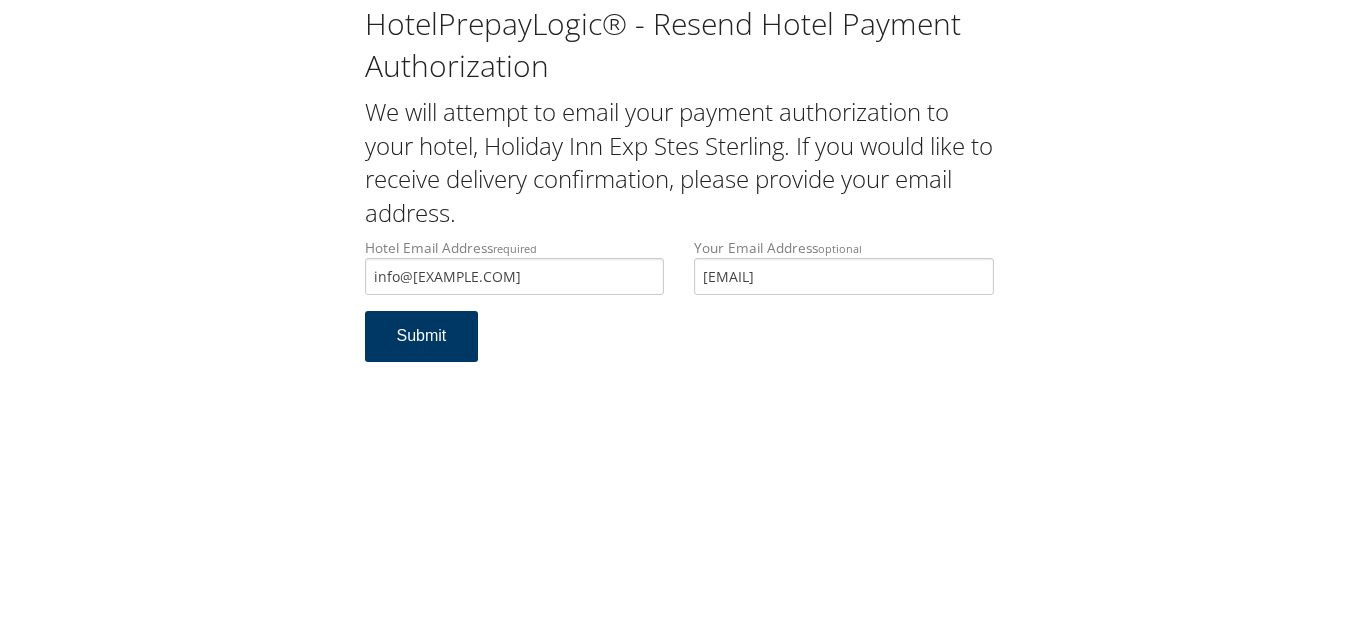 click on "Submit" at bounding box center [422, 336] 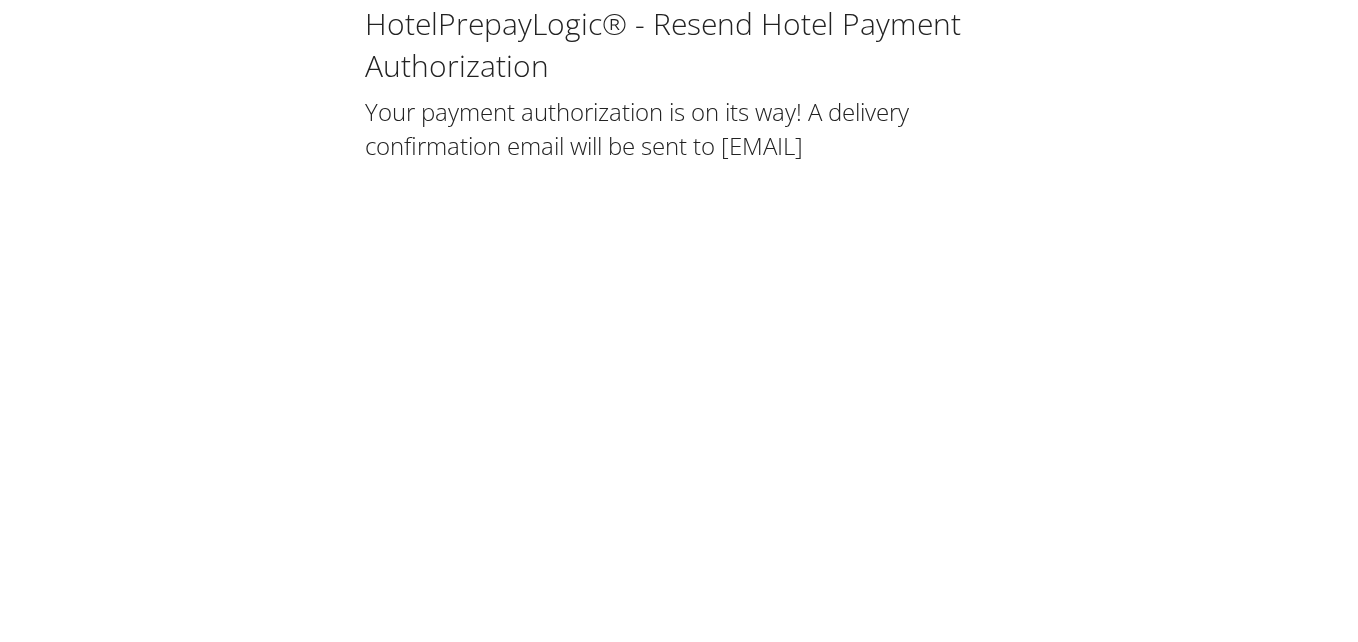 scroll, scrollTop: 0, scrollLeft: 0, axis: both 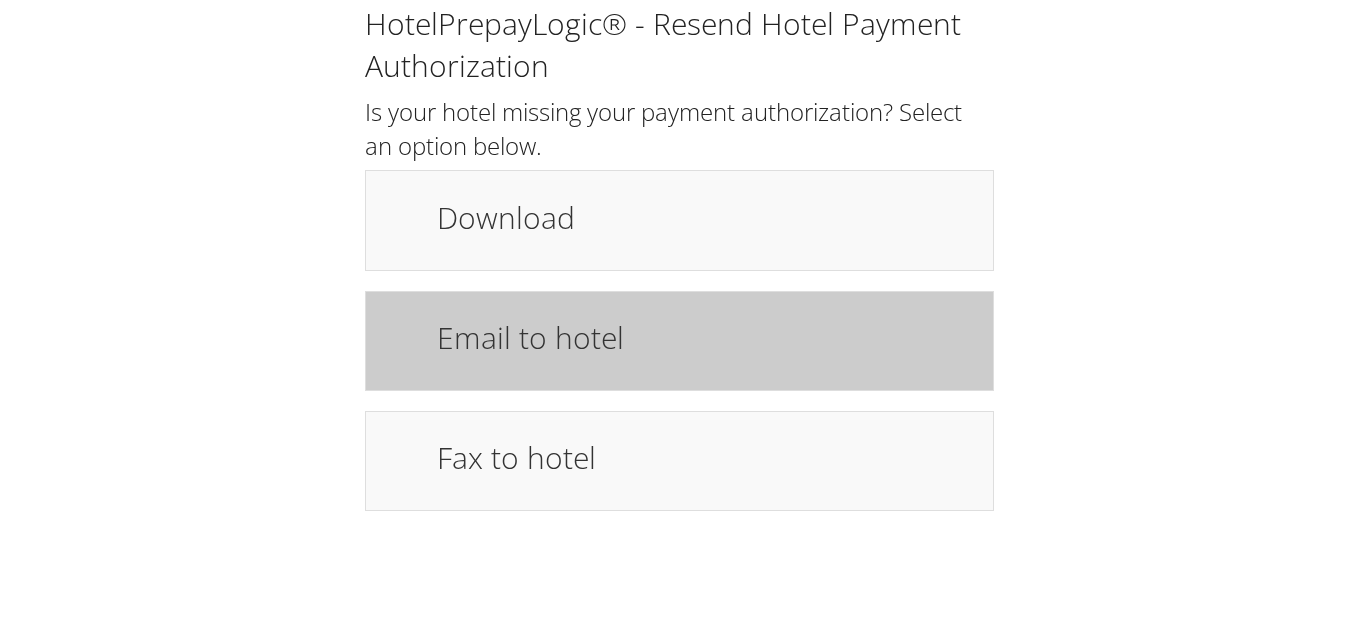click on "Email to hotel" at bounding box center (705, 337) 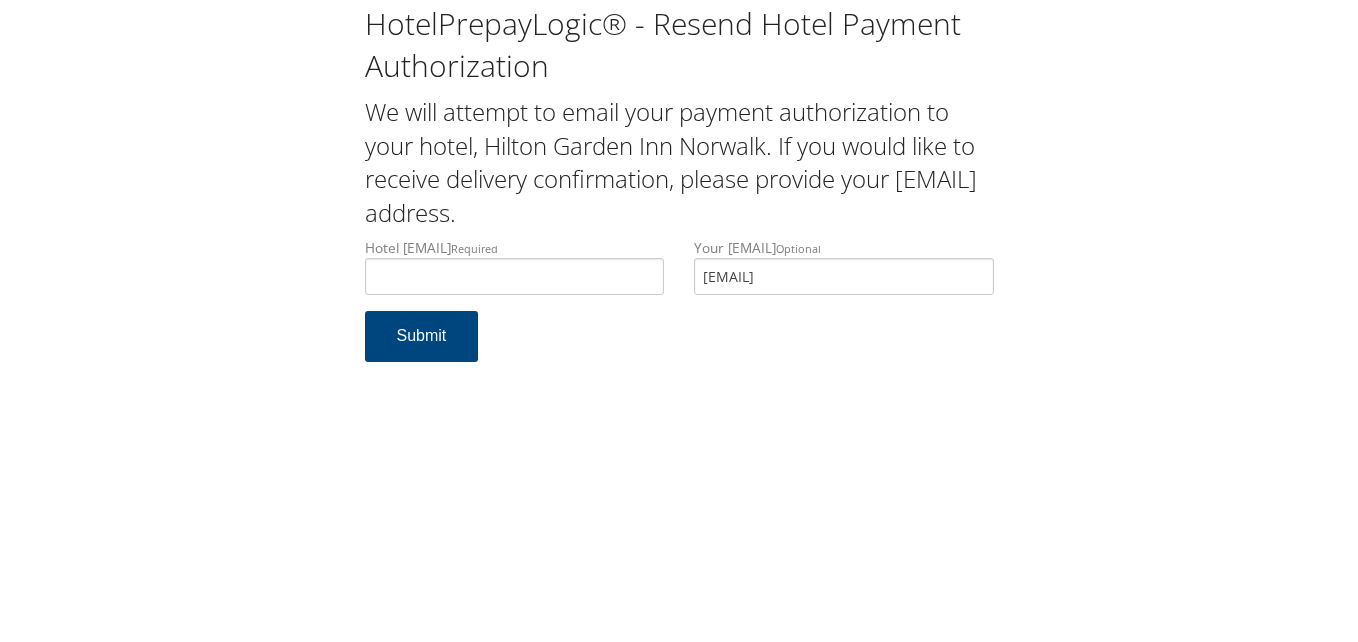 scroll, scrollTop: 0, scrollLeft: 0, axis: both 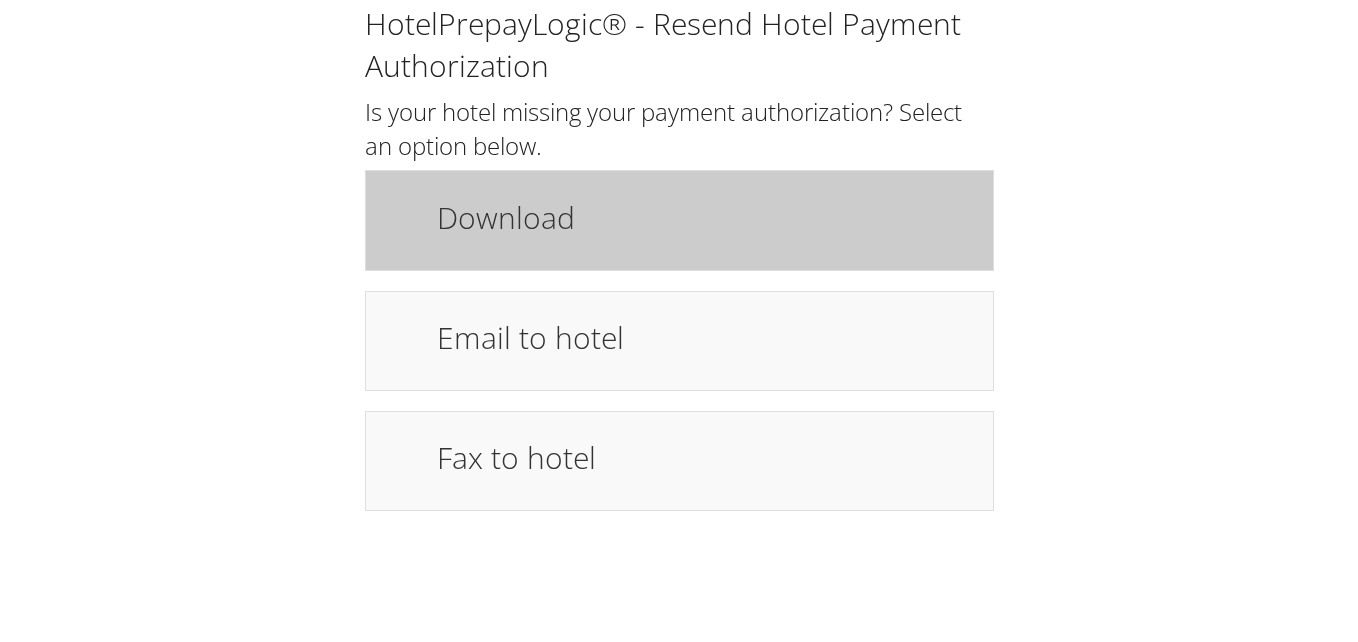 click on "Download" at bounding box center [705, 220] 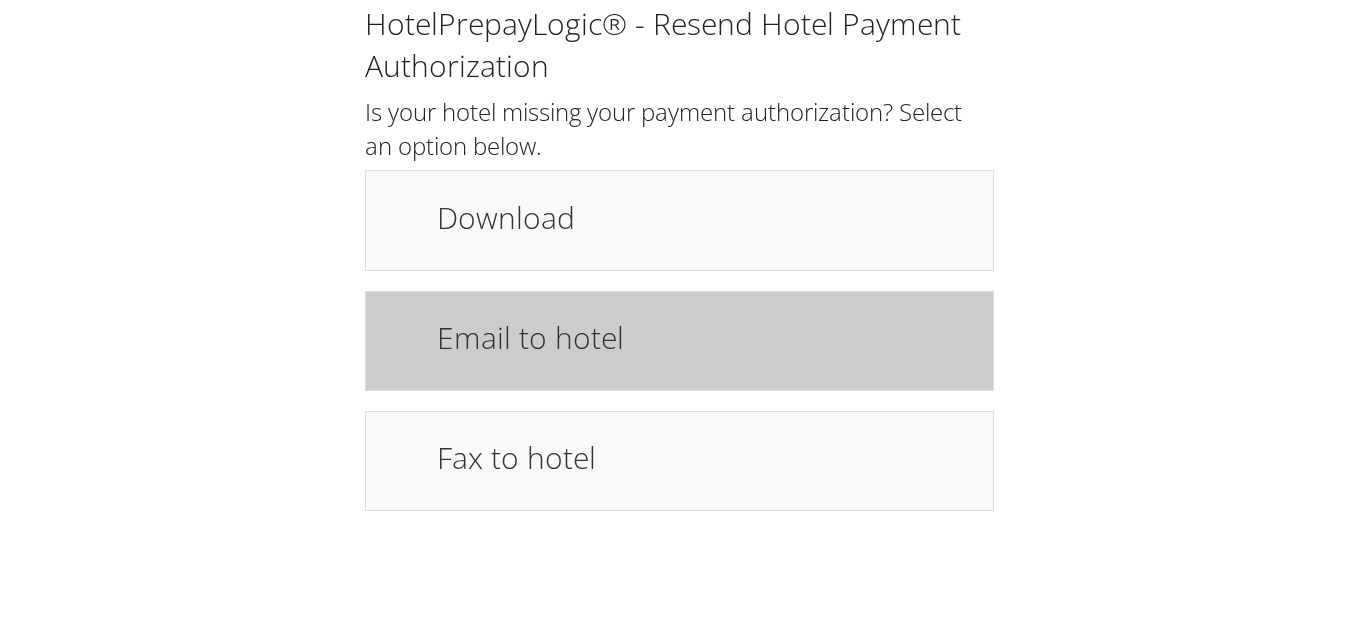 click on "Email to hotel" at bounding box center [705, 337] 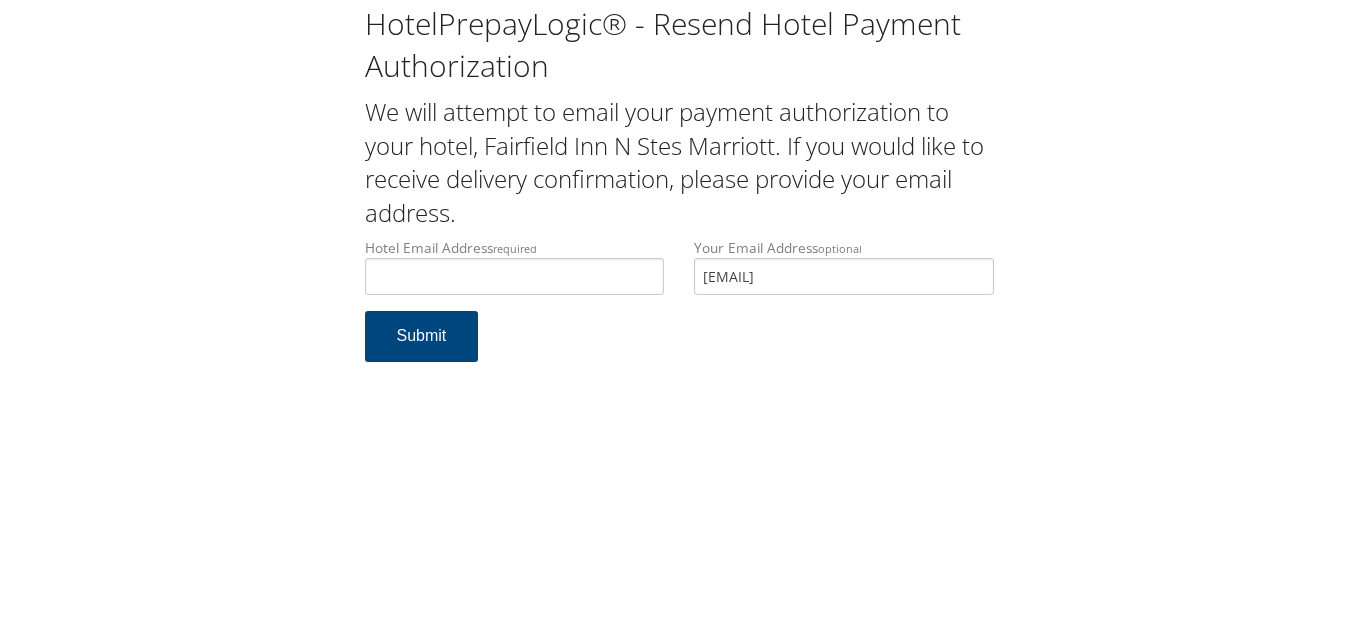 scroll, scrollTop: 0, scrollLeft: 0, axis: both 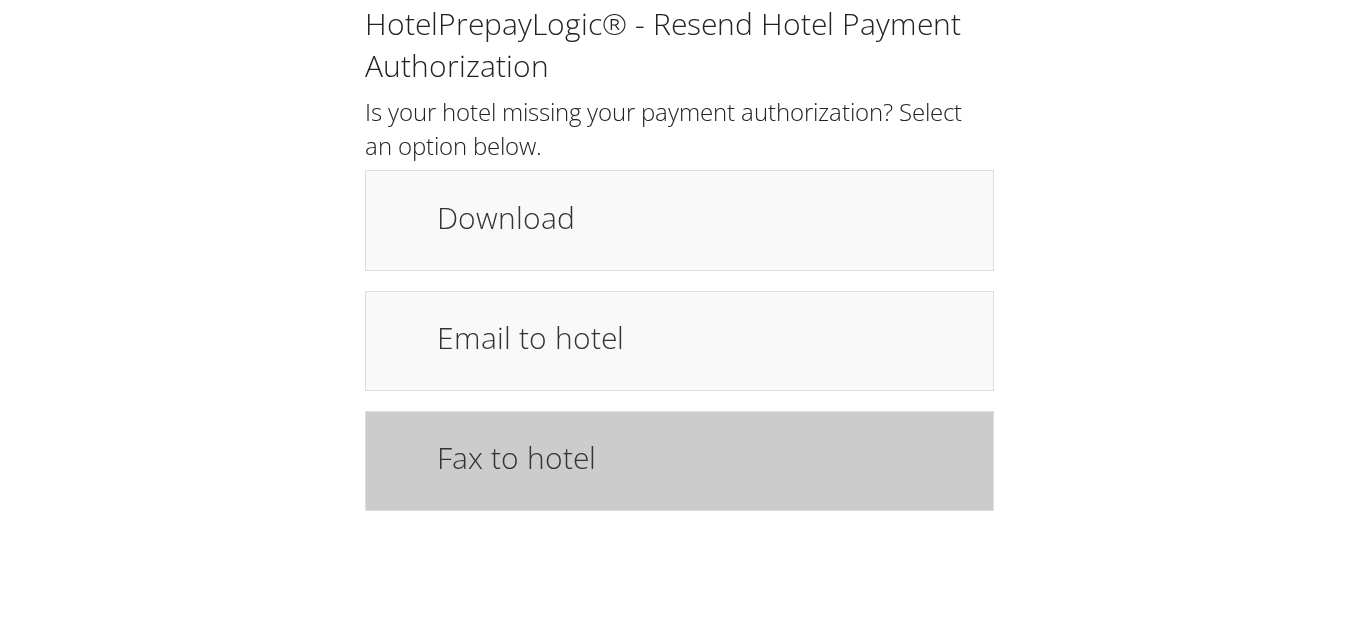 click on "Fax to hotel" at bounding box center [705, 457] 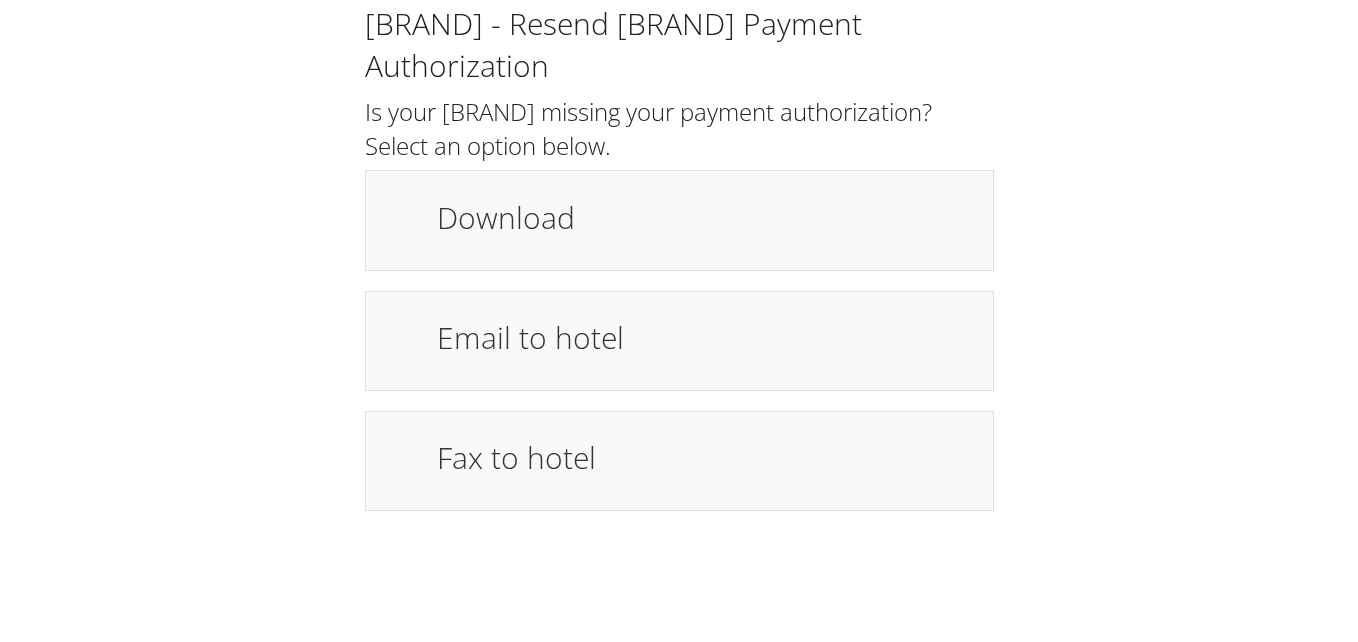 scroll, scrollTop: 0, scrollLeft: 0, axis: both 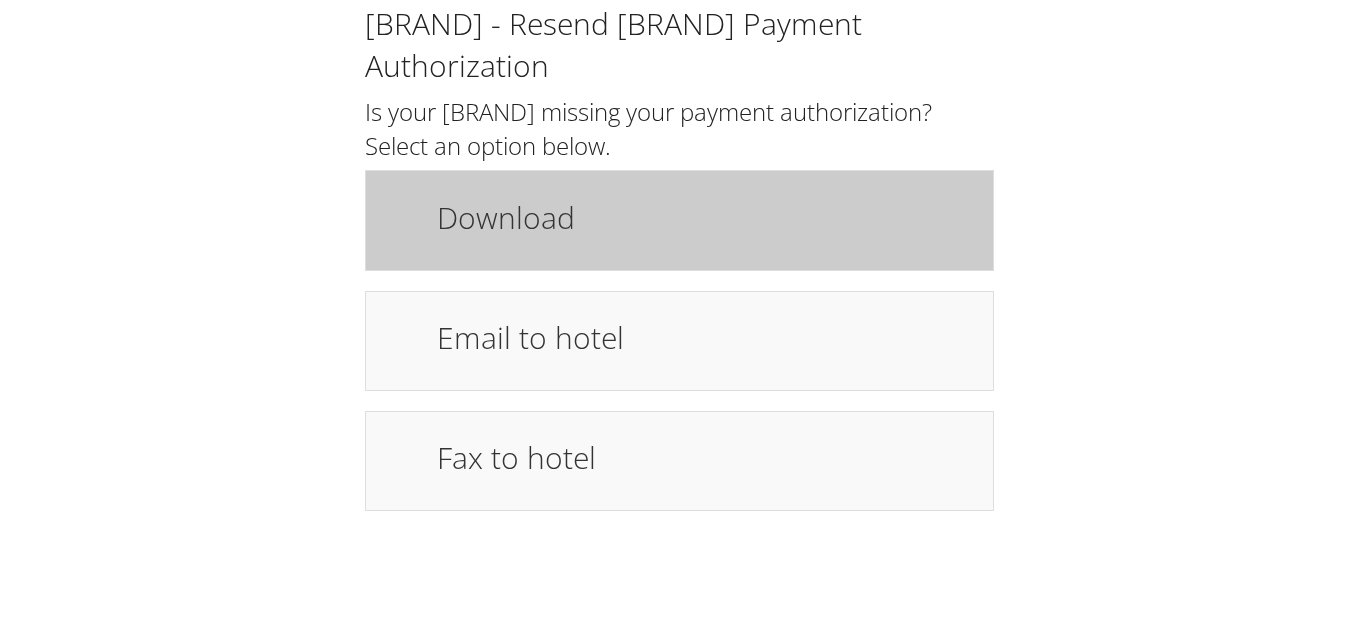 click on "Download" at bounding box center (679, 220) 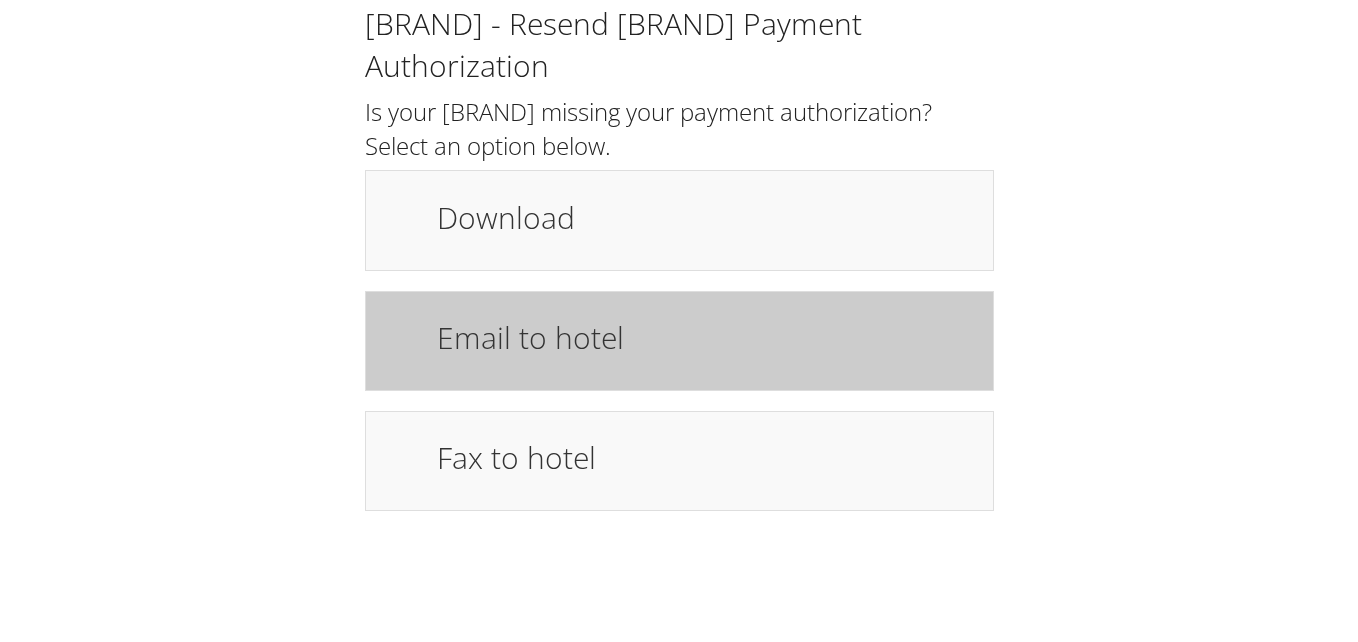 click on "Email to hotel" at bounding box center [705, 337] 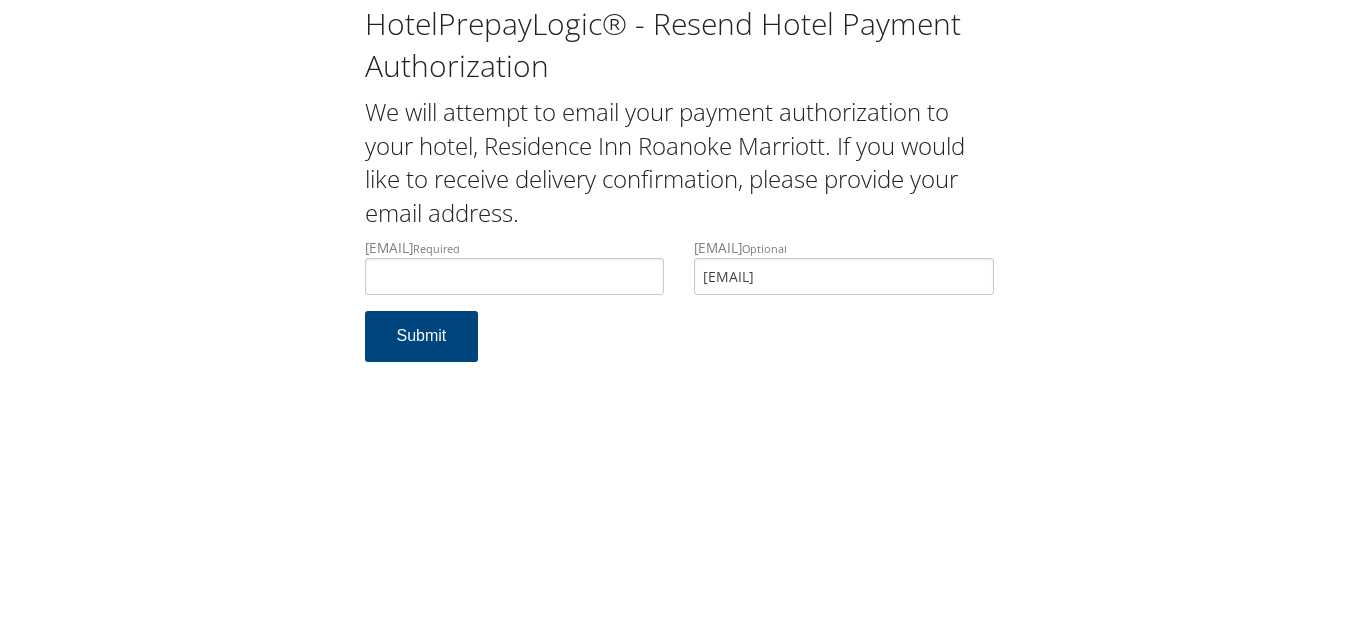 scroll, scrollTop: 0, scrollLeft: 0, axis: both 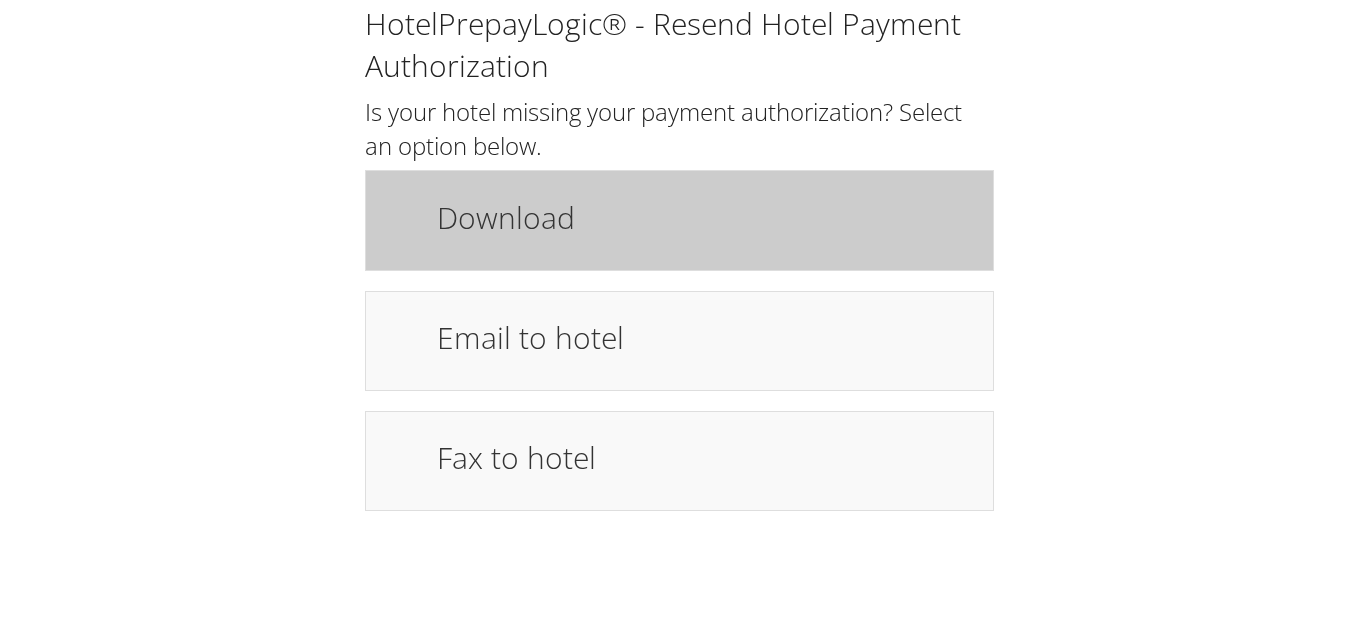 click on "Download" at bounding box center [705, 217] 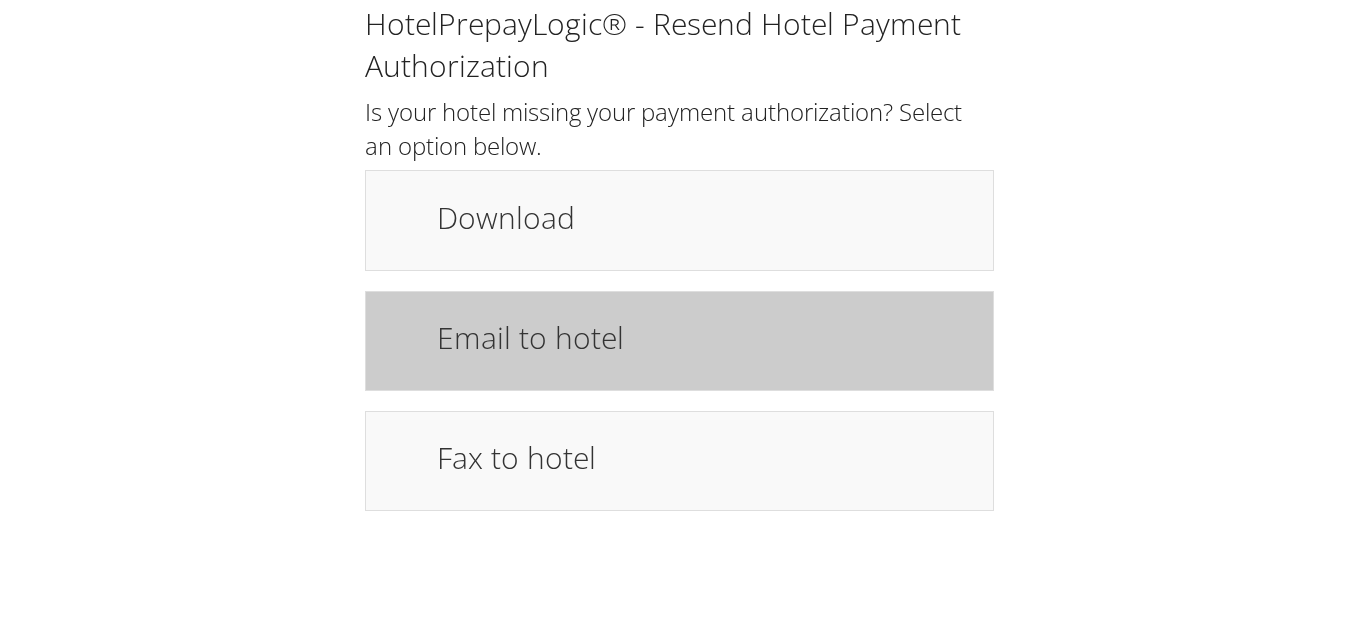 click on "Email to hotel" at bounding box center (705, 337) 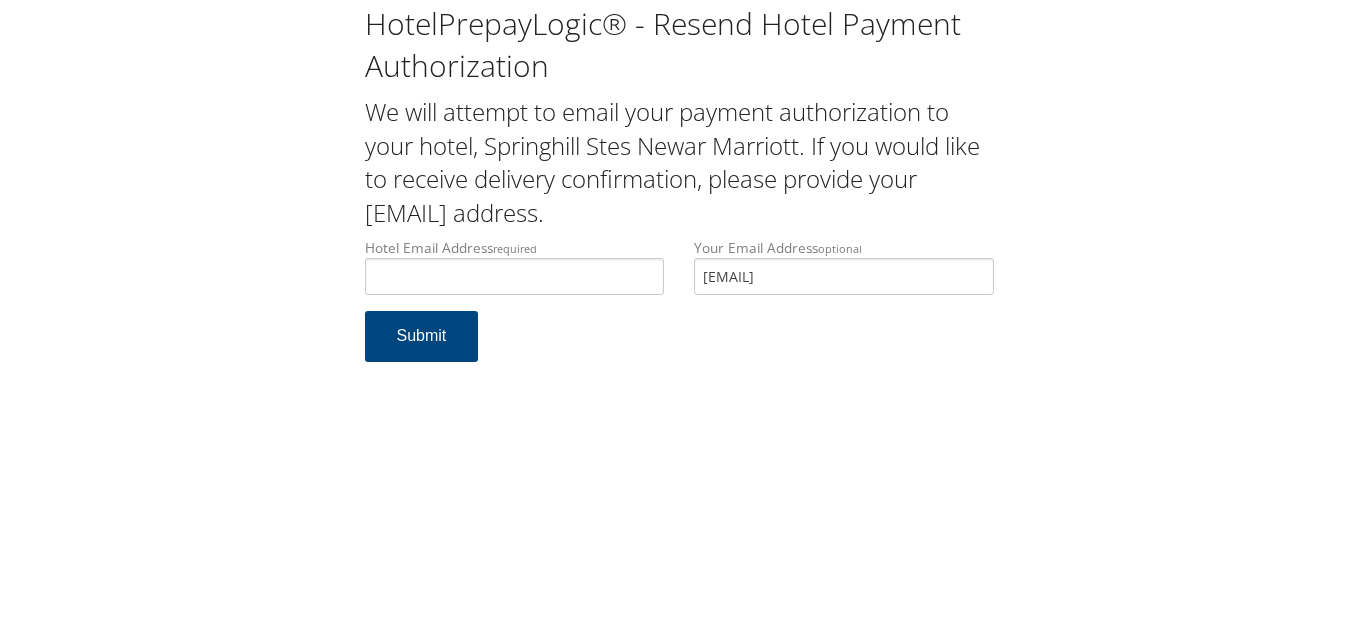scroll, scrollTop: 0, scrollLeft: 0, axis: both 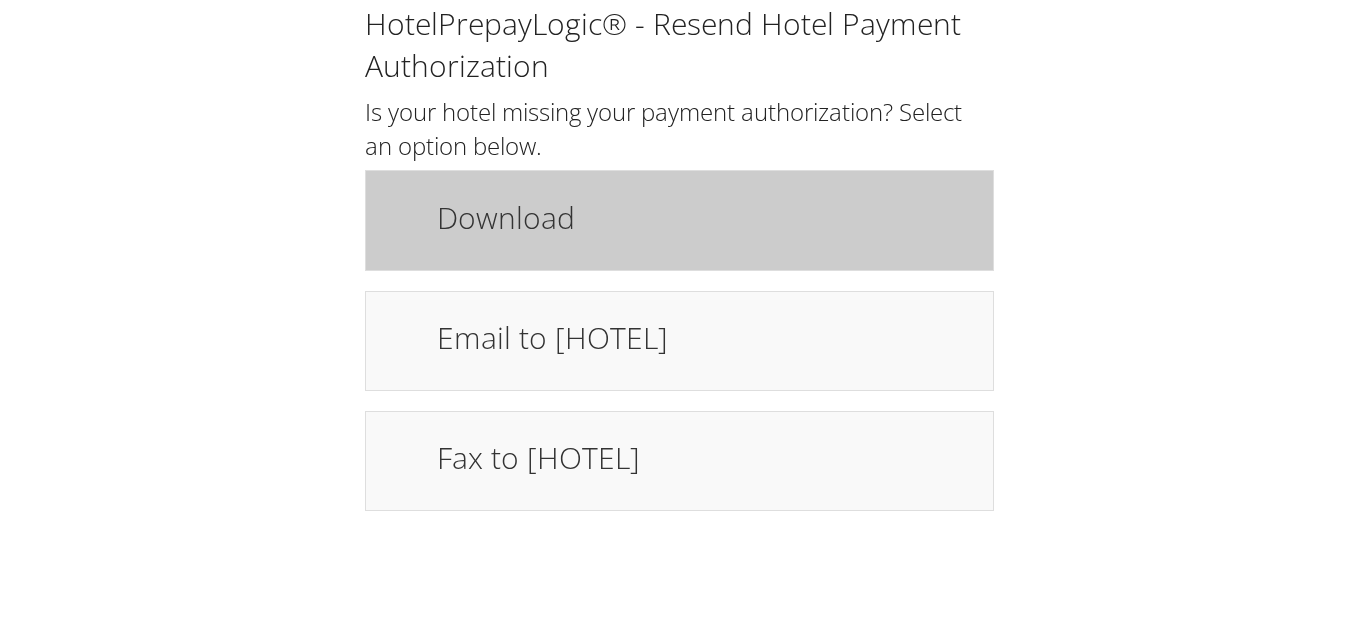 click on "Download" at bounding box center [705, 220] 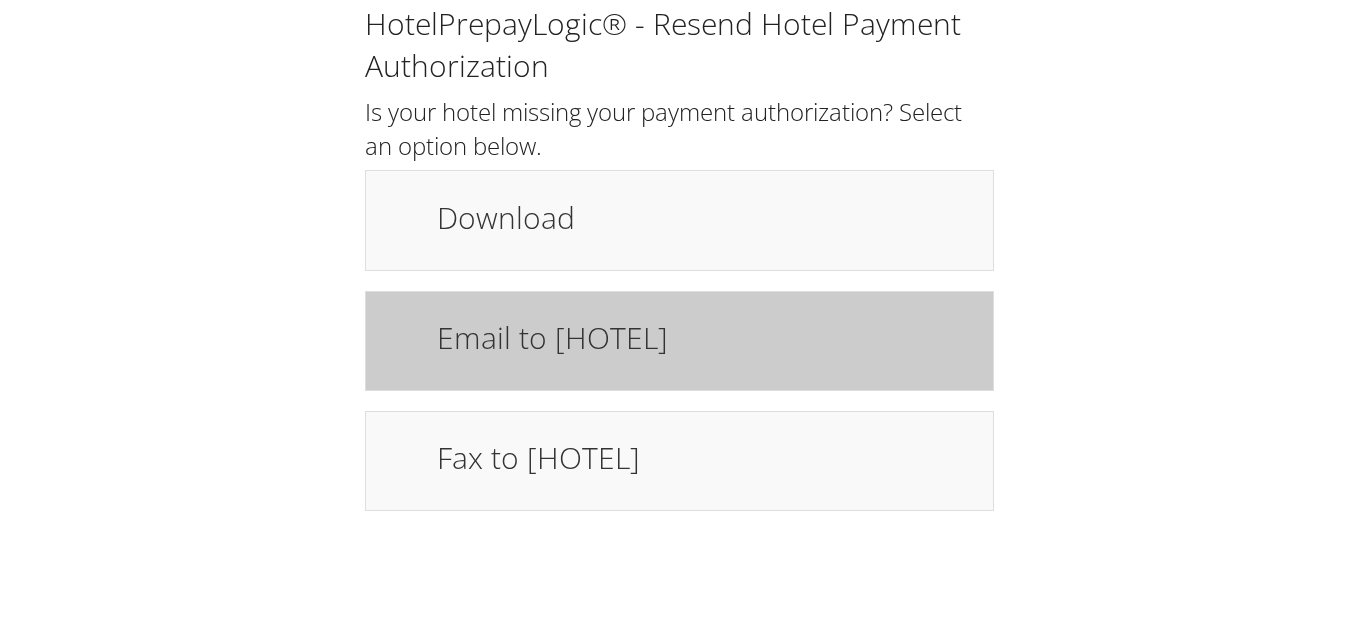 click on "Email to [HOTEL]" at bounding box center (705, 337) 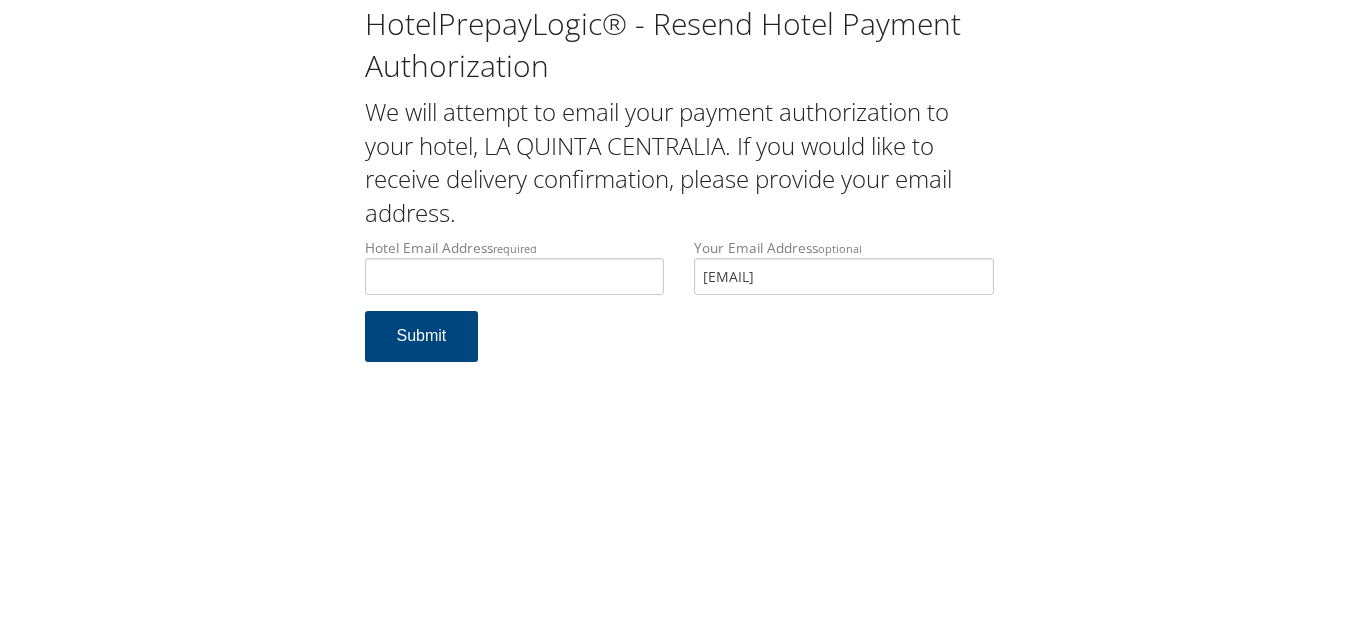 scroll, scrollTop: 0, scrollLeft: 0, axis: both 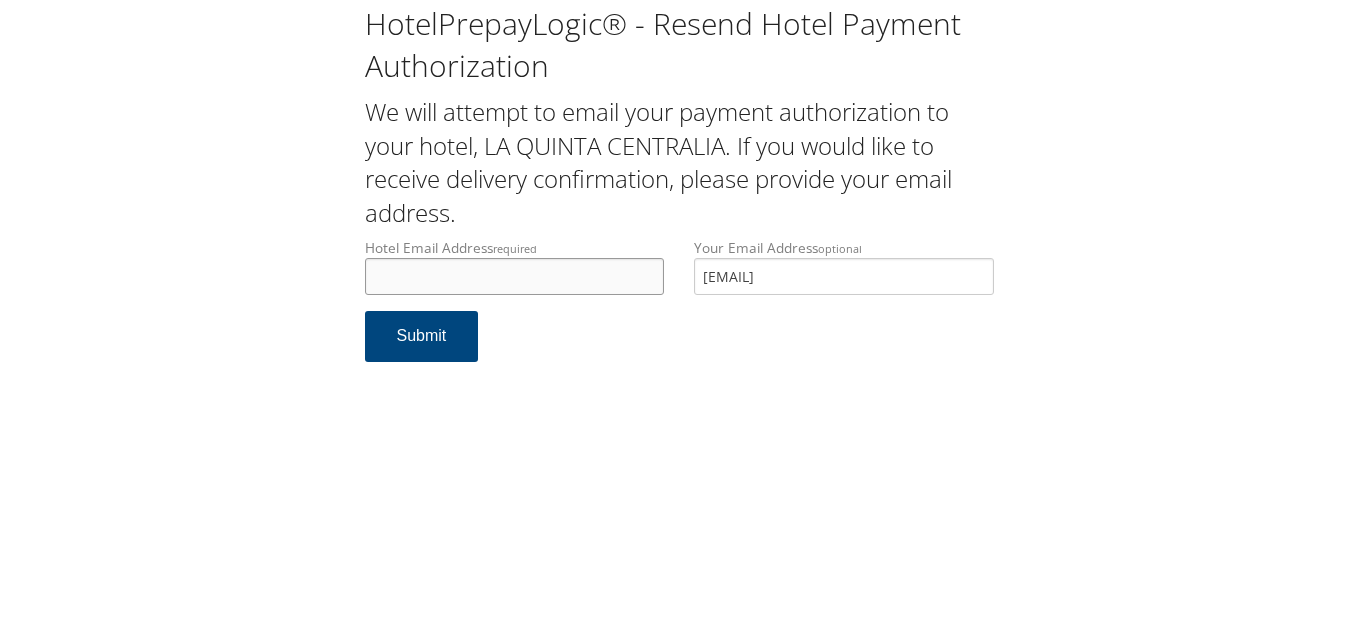 click on "Hotel Email Address  required" at bounding box center [515, 276] 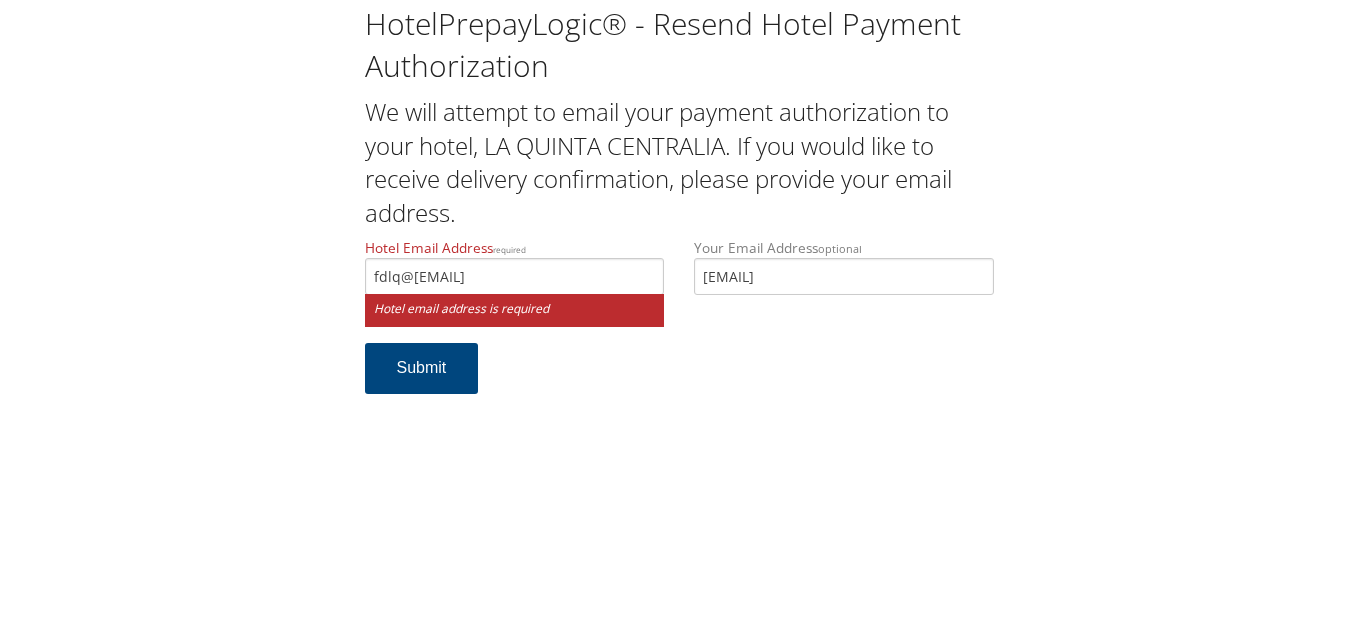 click on "Hotel Email Address  required
fdlqcenteralia.com
Hotel email address is required
Your Email Address  optional
MYAYTEE@YAHOO.COM
Submit" at bounding box center [679, 326] 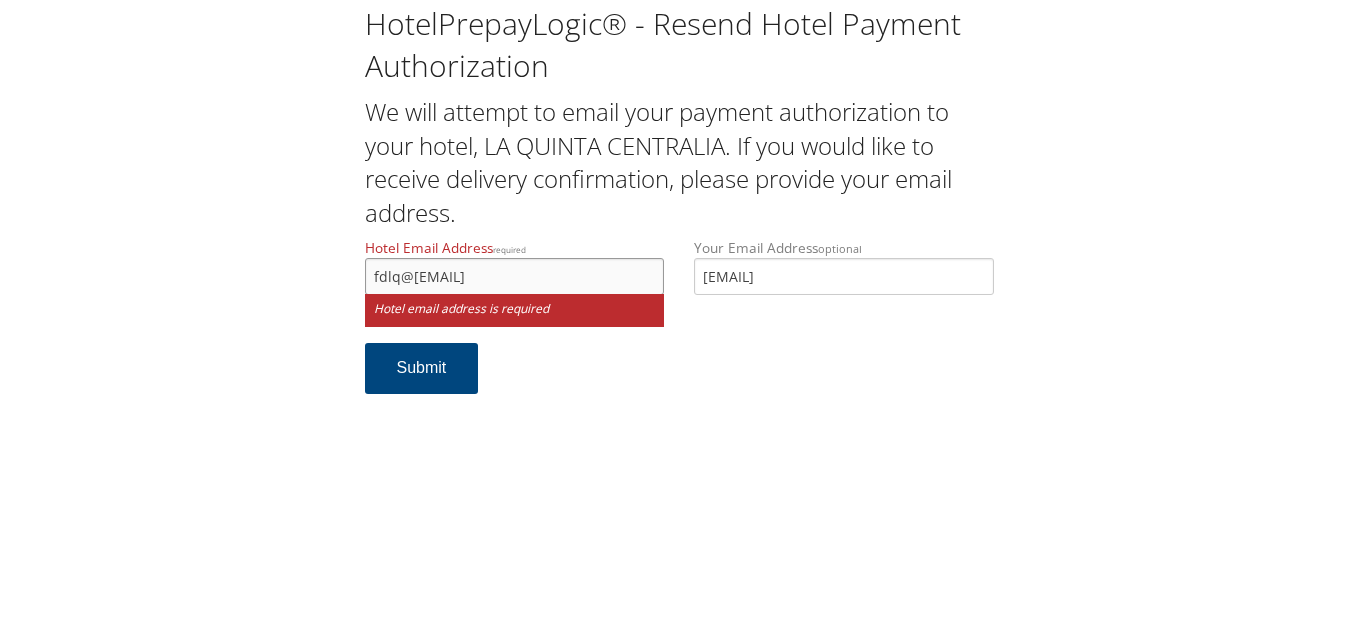 click on "fdlqcenteralia.com" at bounding box center (515, 276) 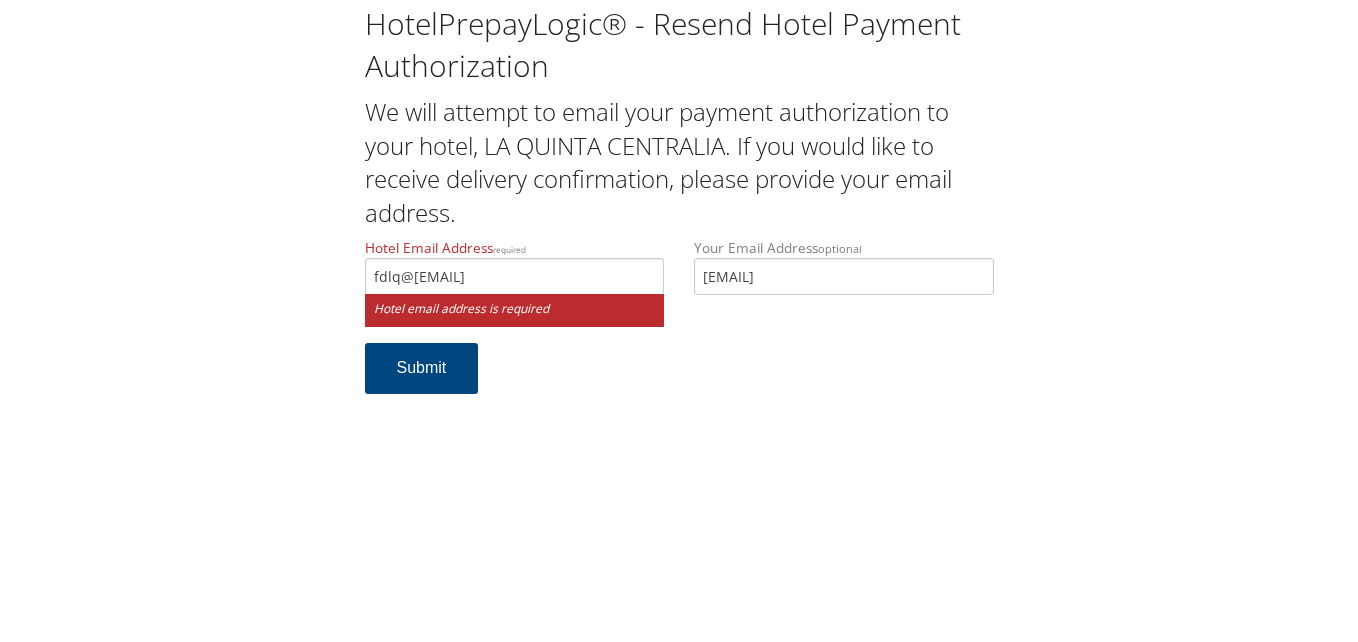 click on "Hotel Email Address  required
fdlq@centeralia.com
Hotel email address is required
Your Email Address  optional
MYAYTEE@YAHOO.COM
Submit" at bounding box center (679, 326) 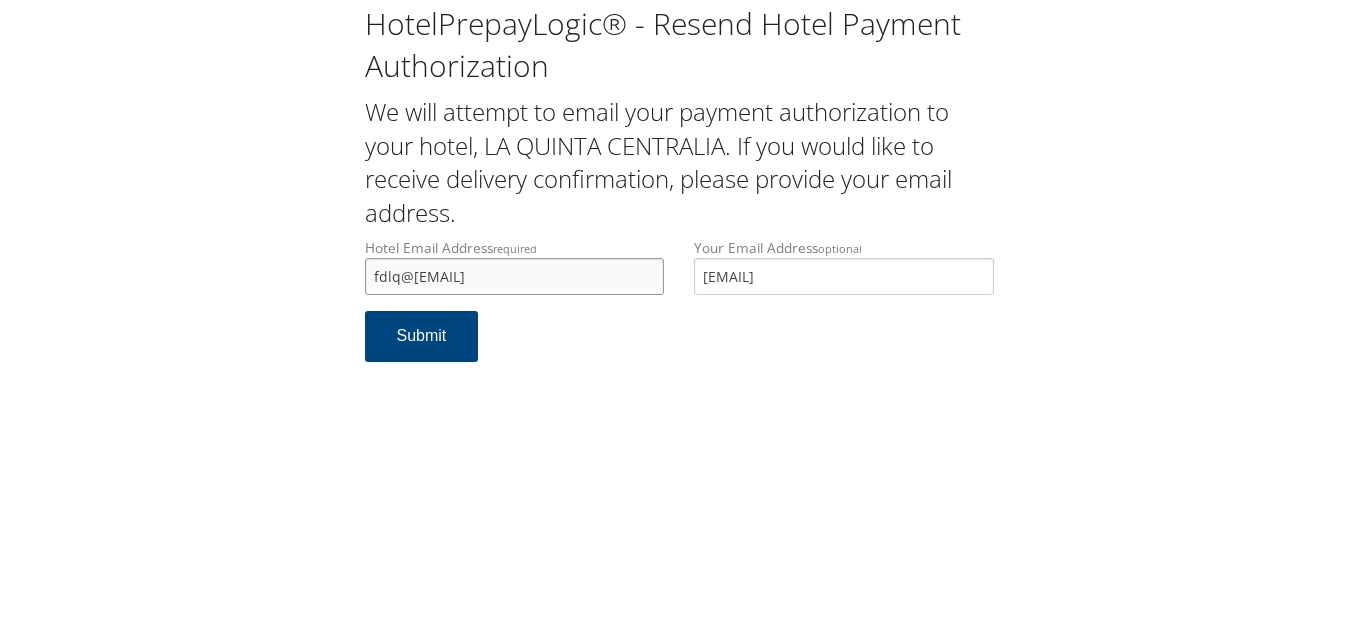 click on "fdlq@centeralia.com" at bounding box center [515, 276] 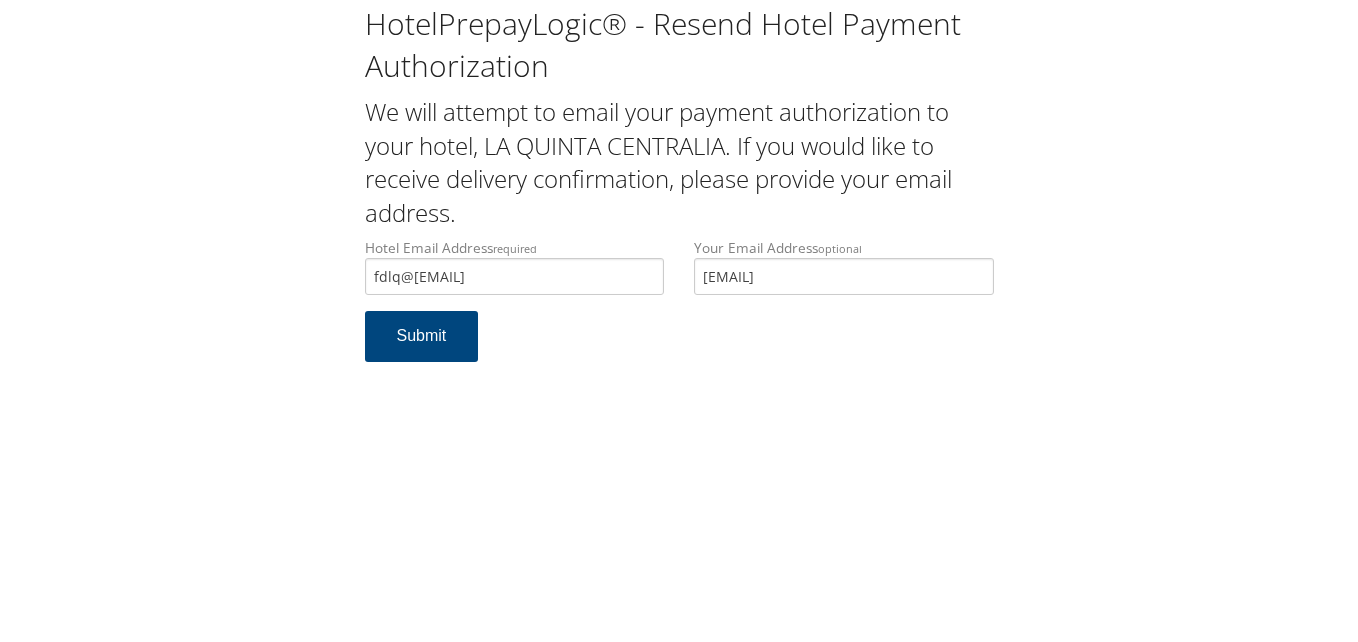 click on "Hotel Email Address  required
fdlq@centralia.com
Hotel email address is required
Your Email Address  optional
MYAYTEE@YAHOO.COM
Submit" at bounding box center (679, 310) 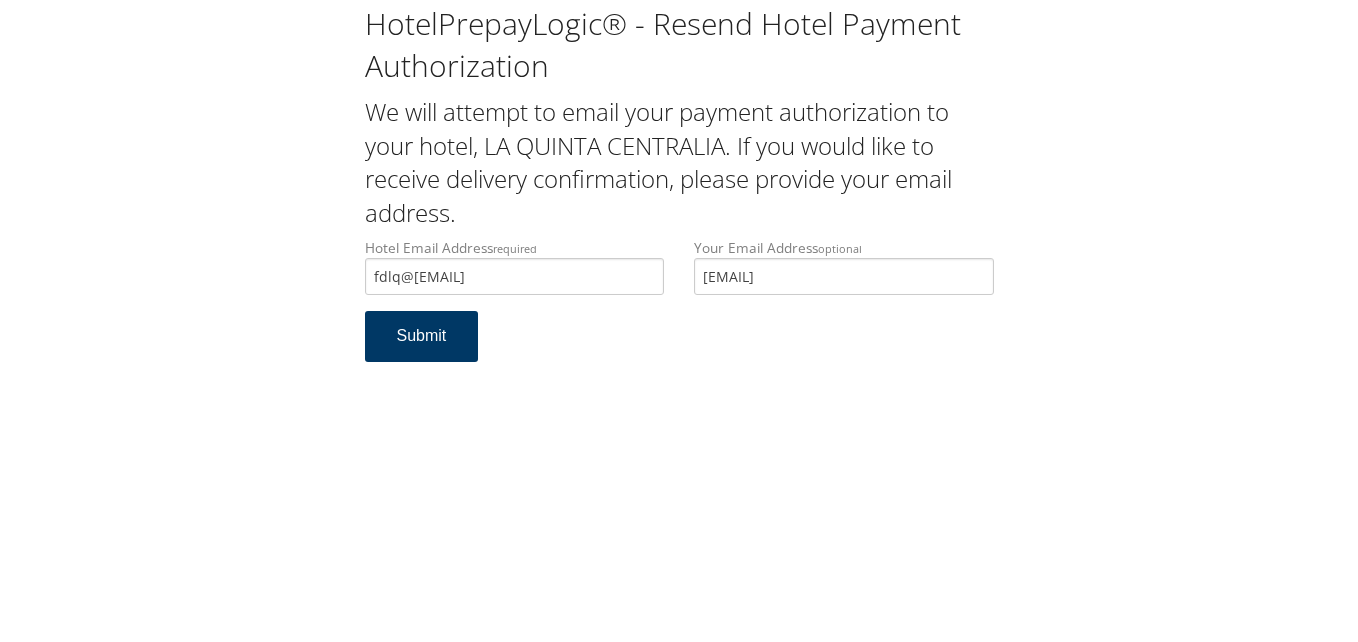 click on "Submit" at bounding box center (422, 336) 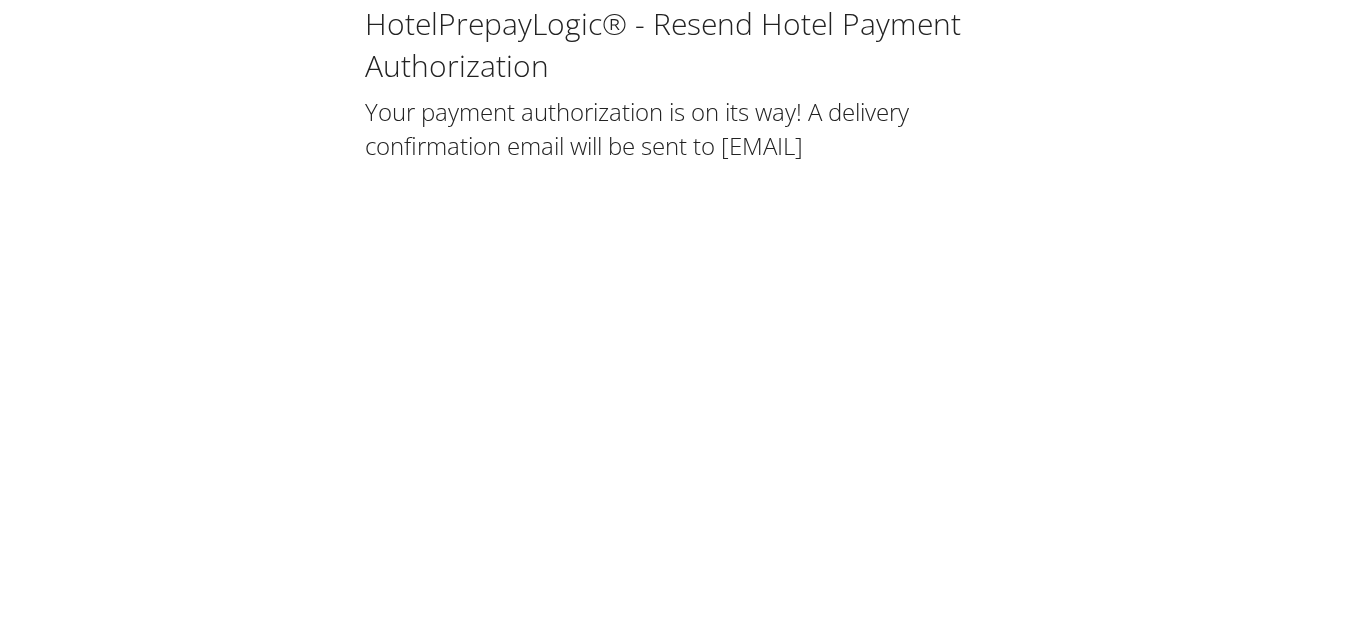 scroll, scrollTop: 0, scrollLeft: 0, axis: both 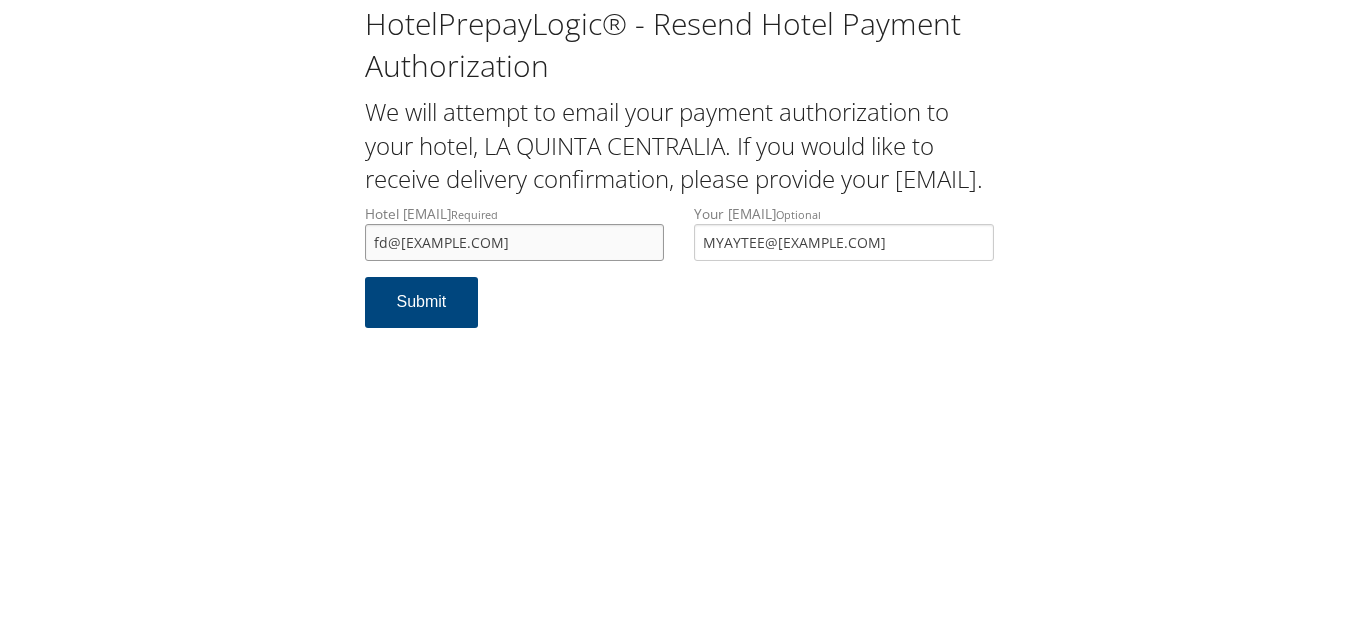 click on "fdlq@centralia.com" at bounding box center (515, 242) 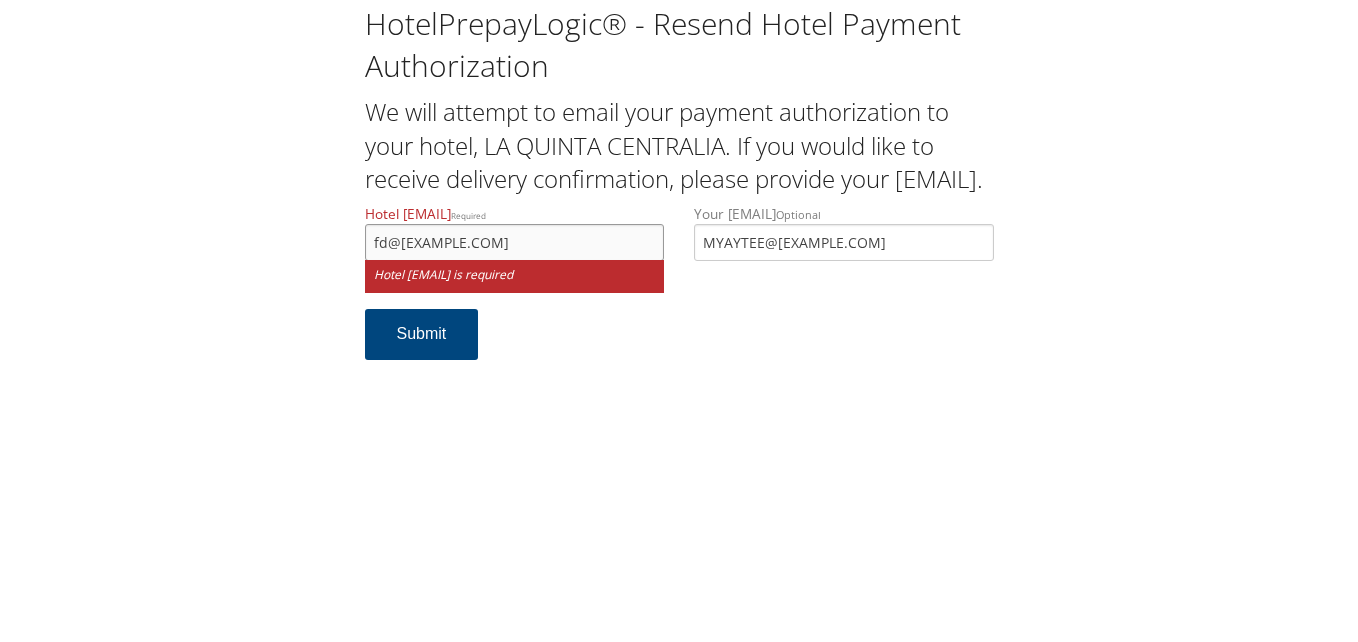 click on "fd@@centralia.com" at bounding box center (515, 242) 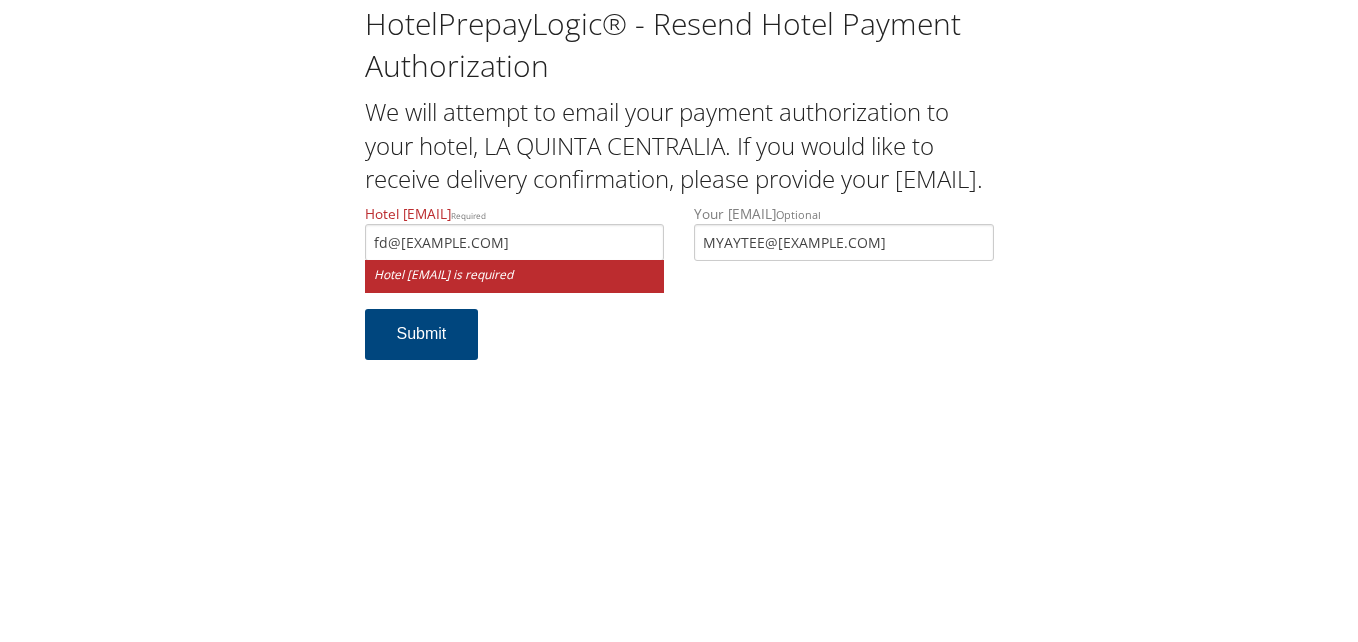 click on "Hotel Email Address  required
fd@@lqcentralia.com
Hotel email address is required
Your Email Address  optional
MYAYTEE@YAHOO.COM
Submit" at bounding box center [679, 292] 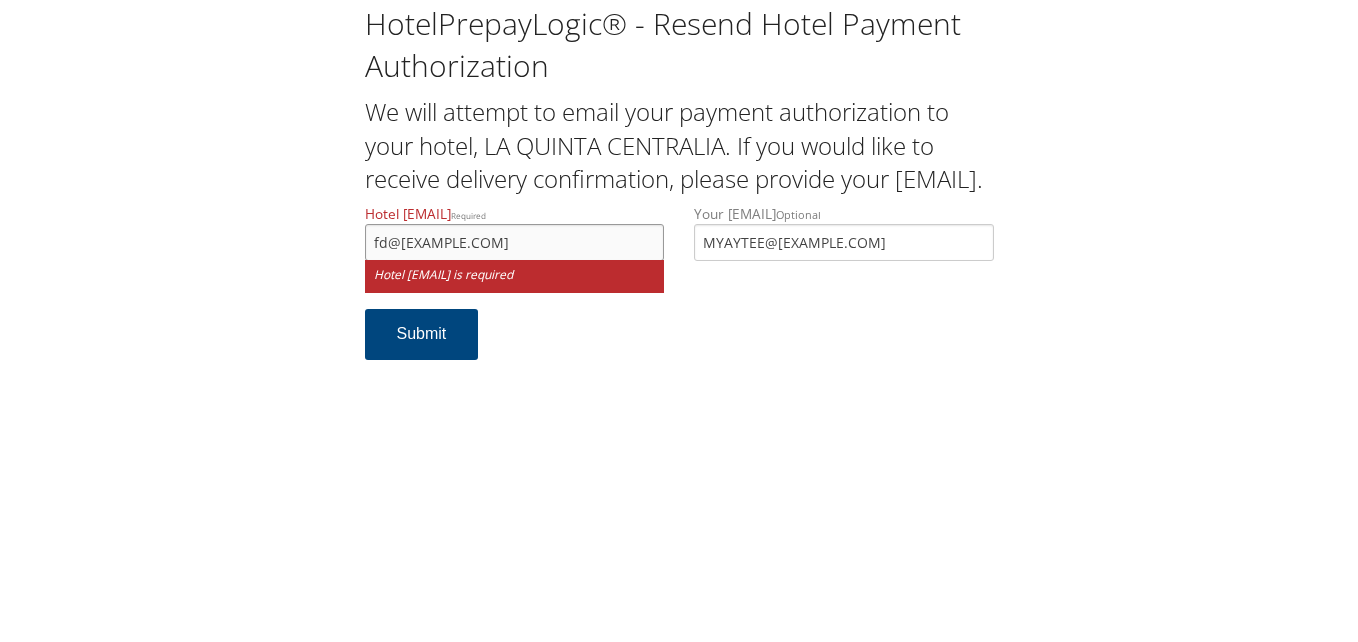 click on "fd@@lqcentralia.com" at bounding box center [515, 242] 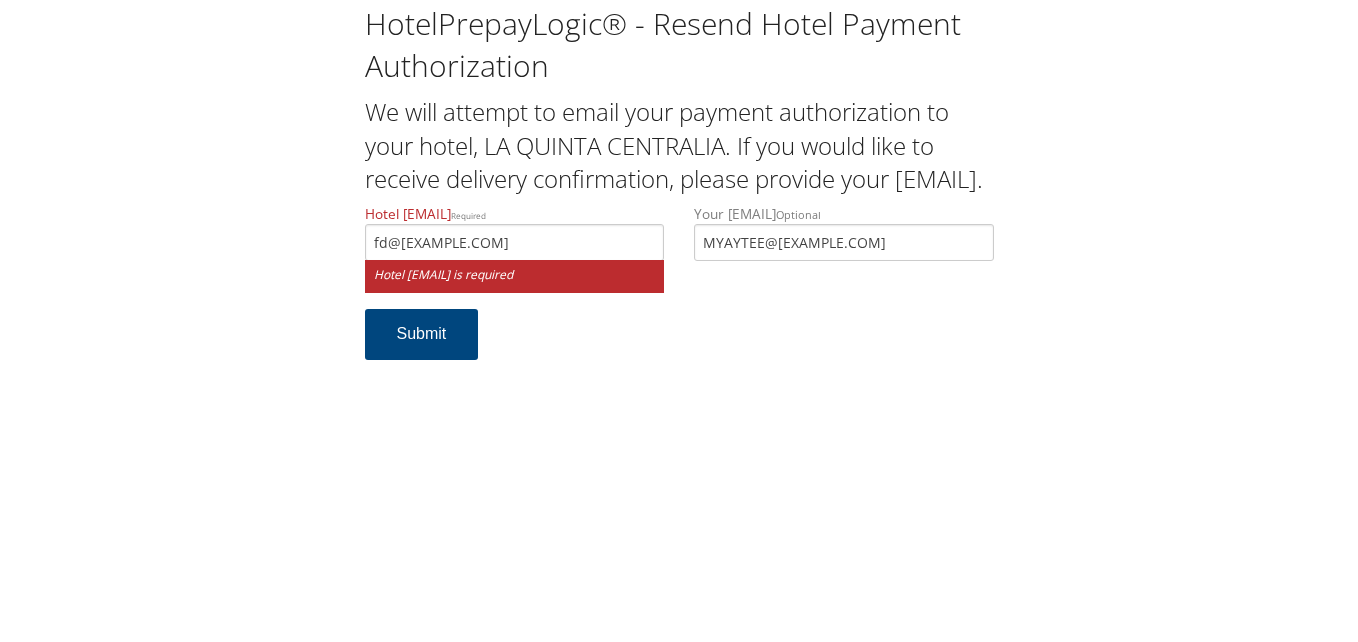 click on "Hotel Email Address  required
fd@@lqcentralia.com
Hotel email address is required
Your Email Address  optional
MYAYTEE@YAHOO.COM
Submit" at bounding box center [679, 292] 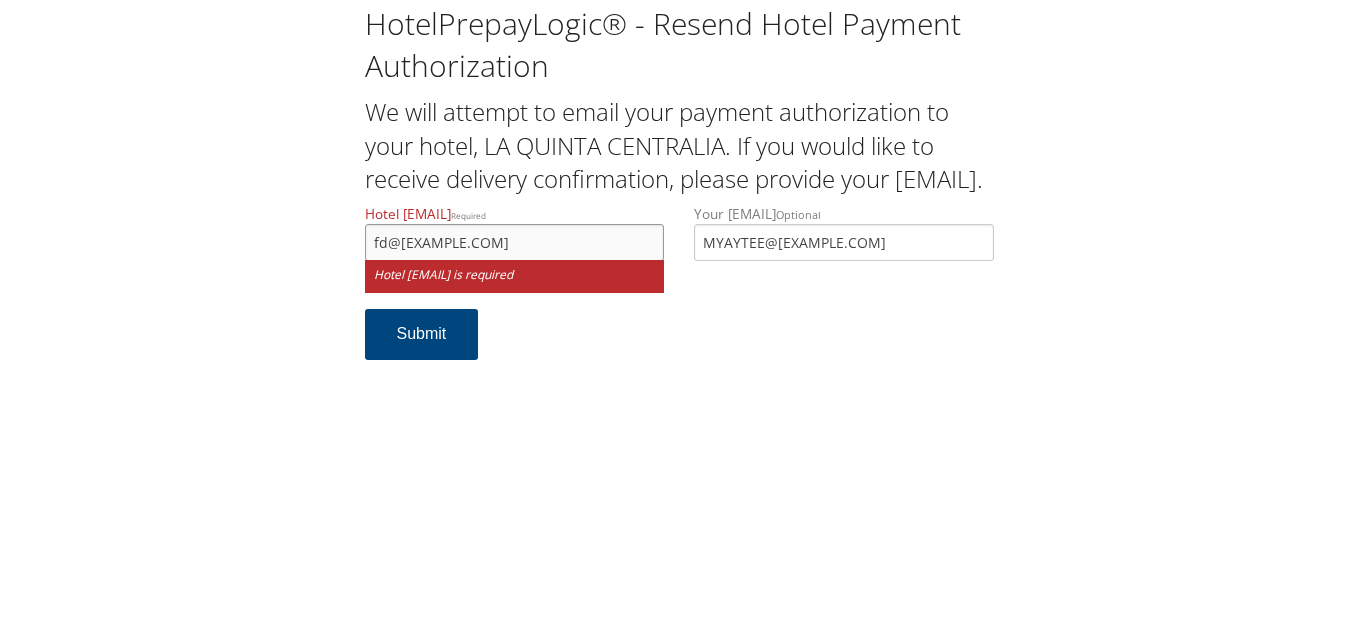 click on "fd@@lqcentralia.com" at bounding box center (515, 242) 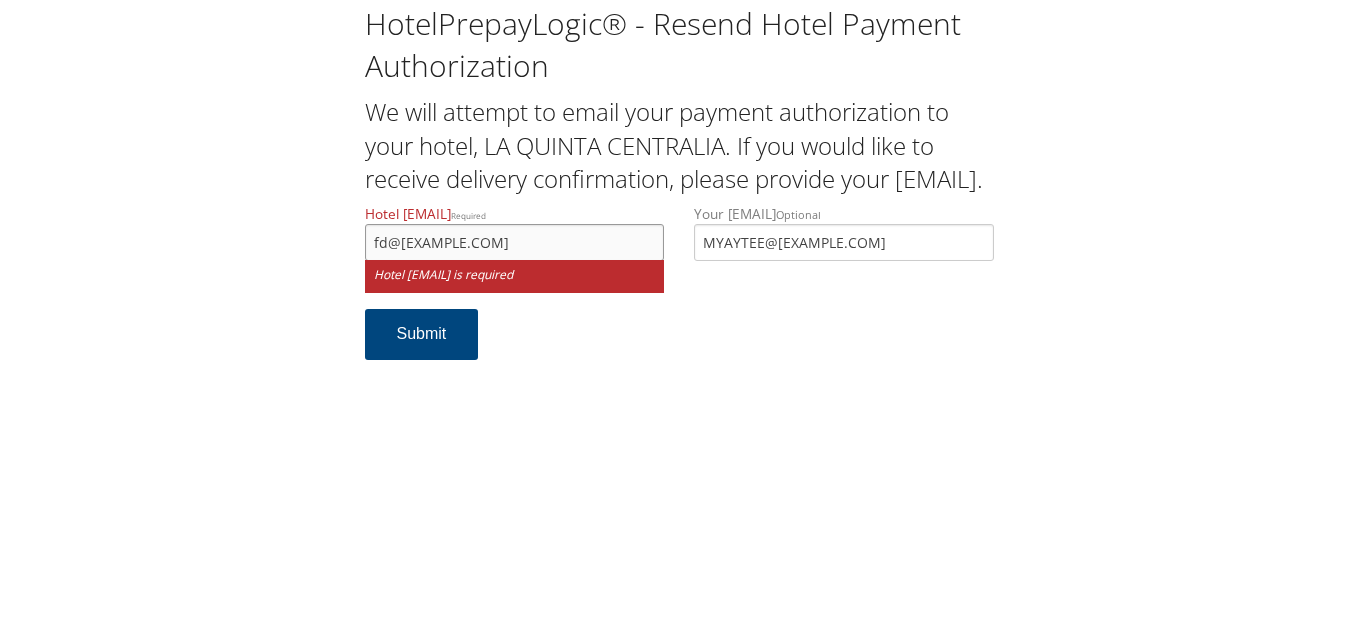 type on "fd@lqcentralia.com" 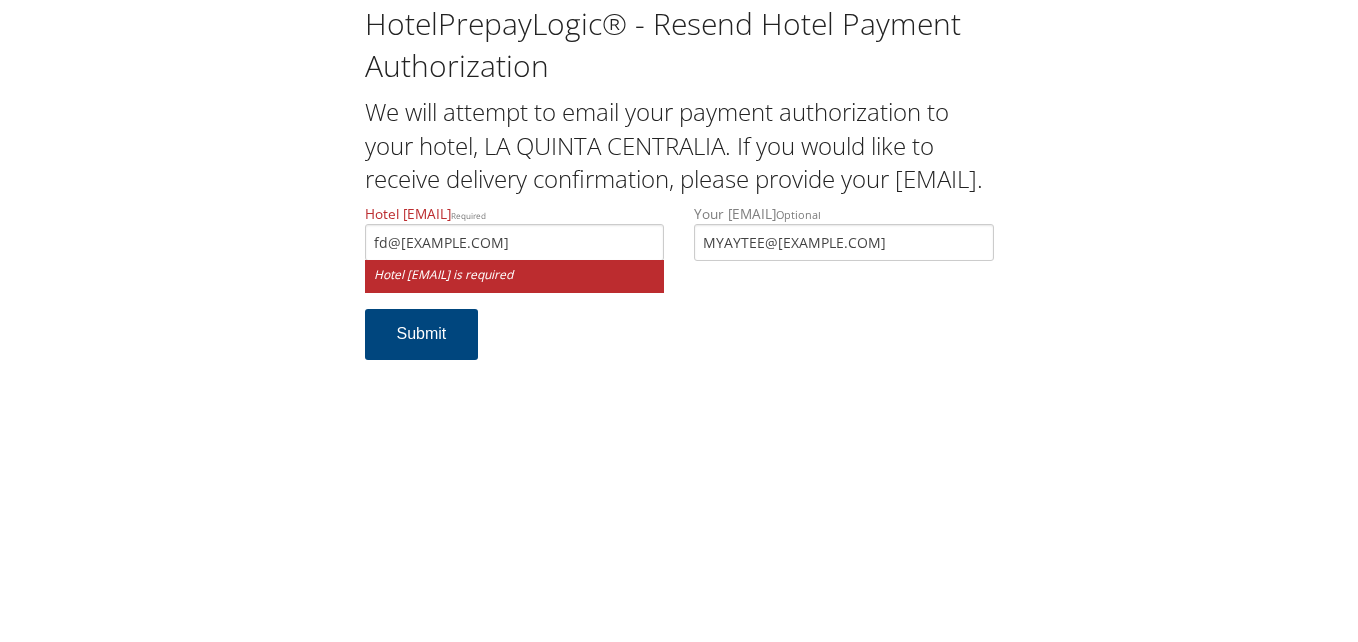 click on "Hotel Email Address  required
fd@lqcentralia.com
Hotel email address is required
Your Email Address  optional
MYAYTEE@YAHOO.COM
Submit" at bounding box center (679, 292) 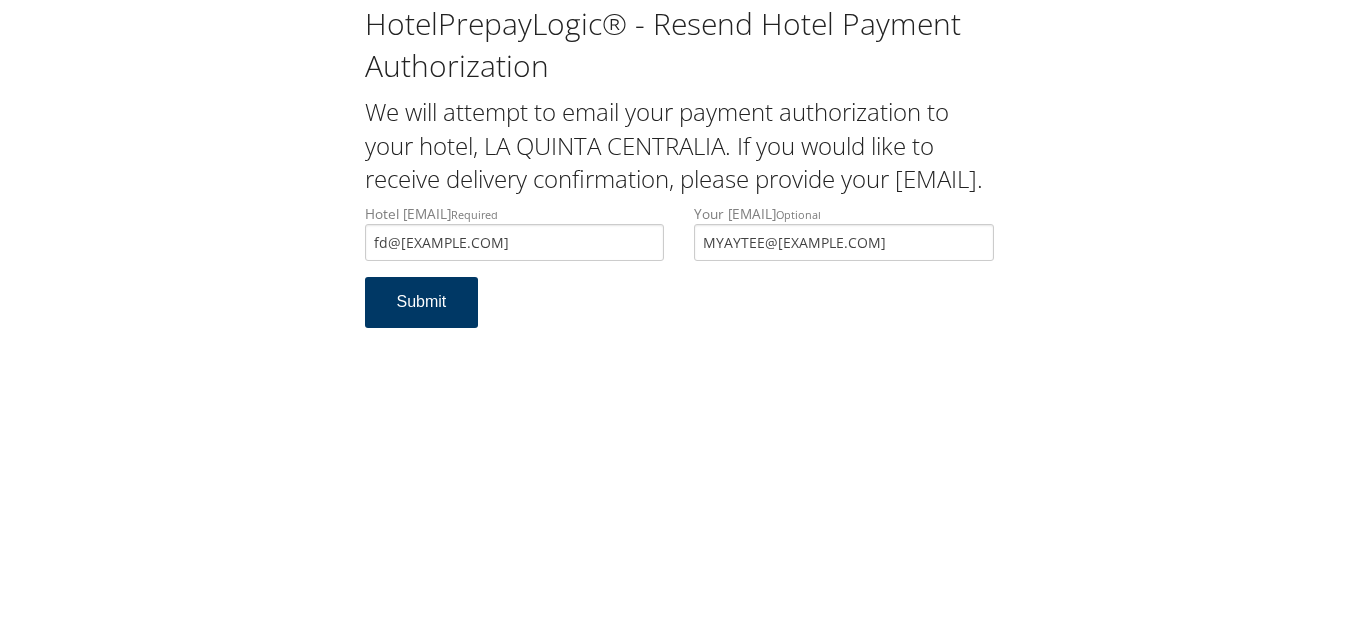 click on "Submit" at bounding box center [422, 302] 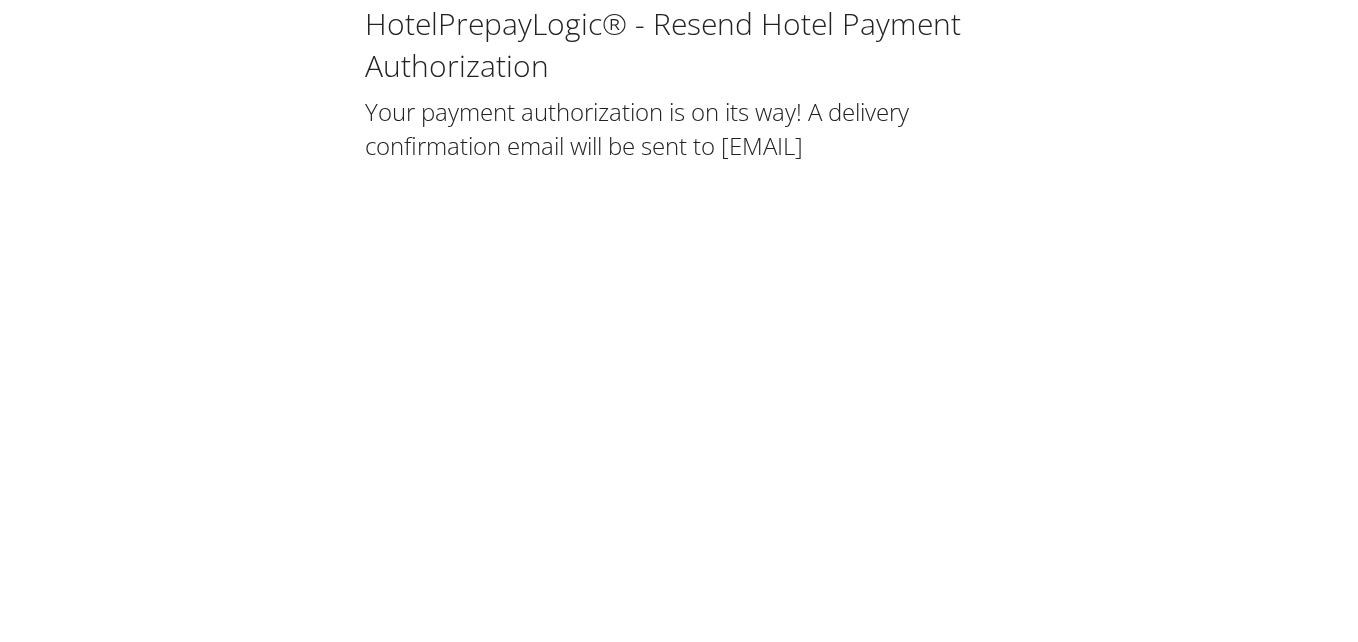 scroll, scrollTop: 0, scrollLeft: 0, axis: both 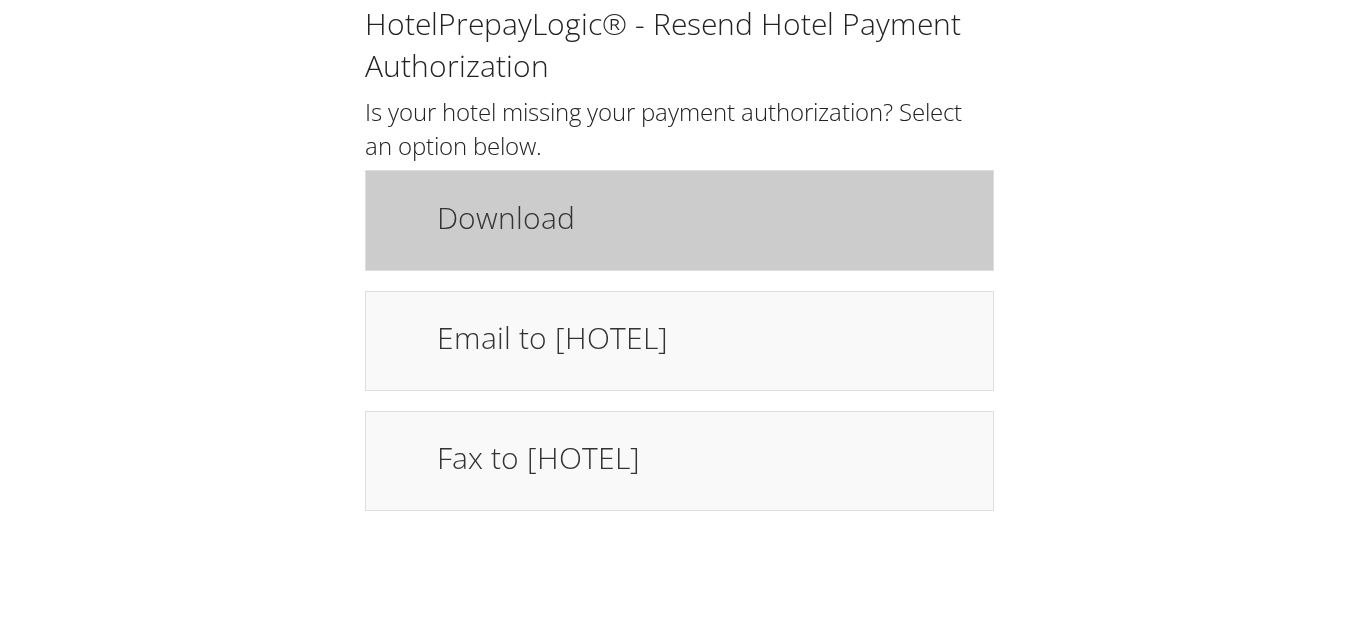 click on "Download" at bounding box center (705, 217) 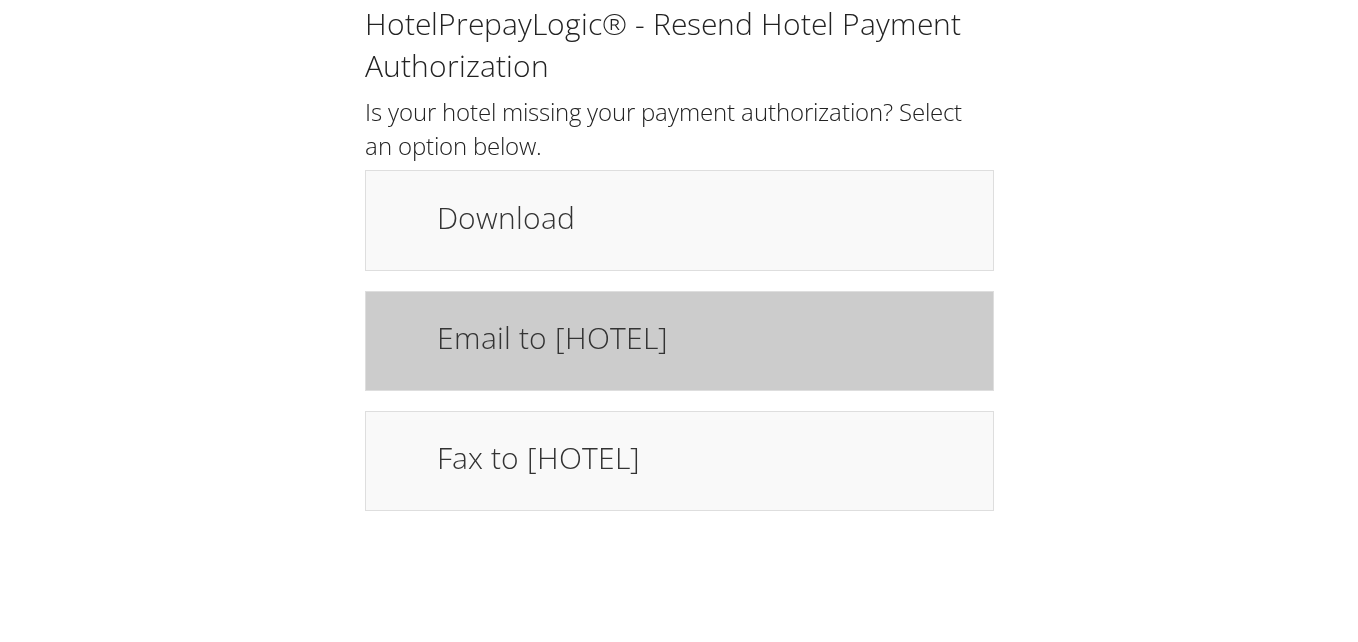 click on "Email to hotel" at bounding box center (705, 337) 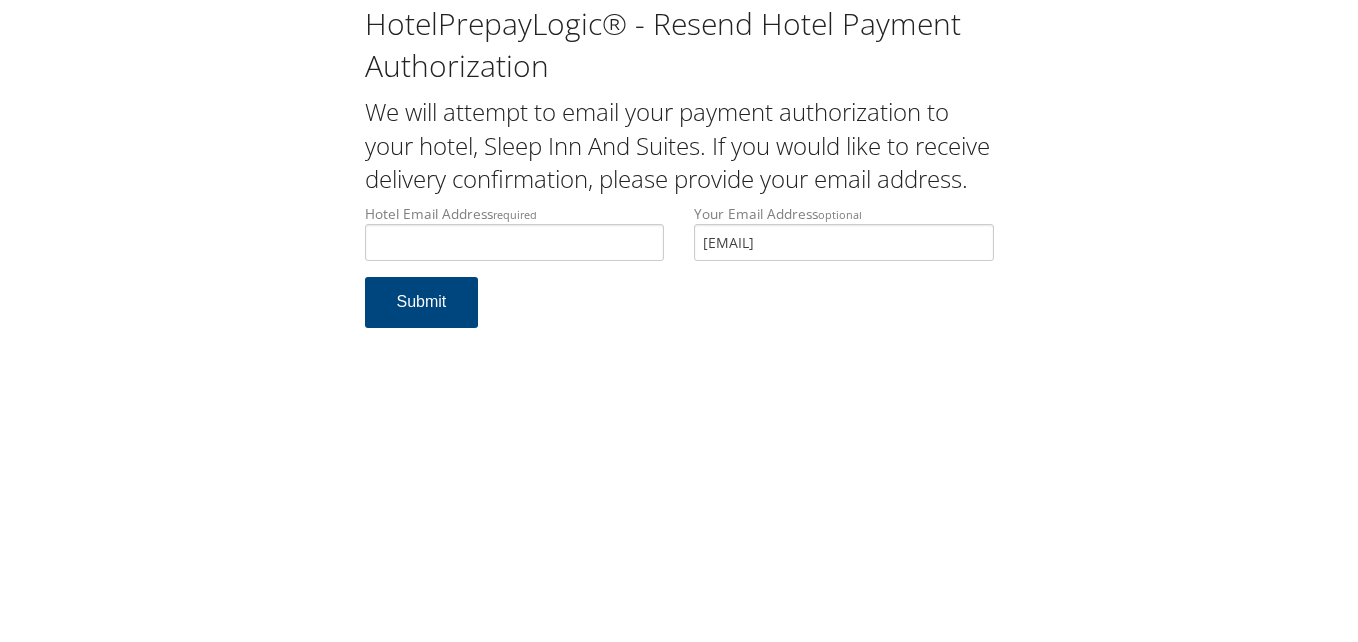 scroll, scrollTop: 0, scrollLeft: 0, axis: both 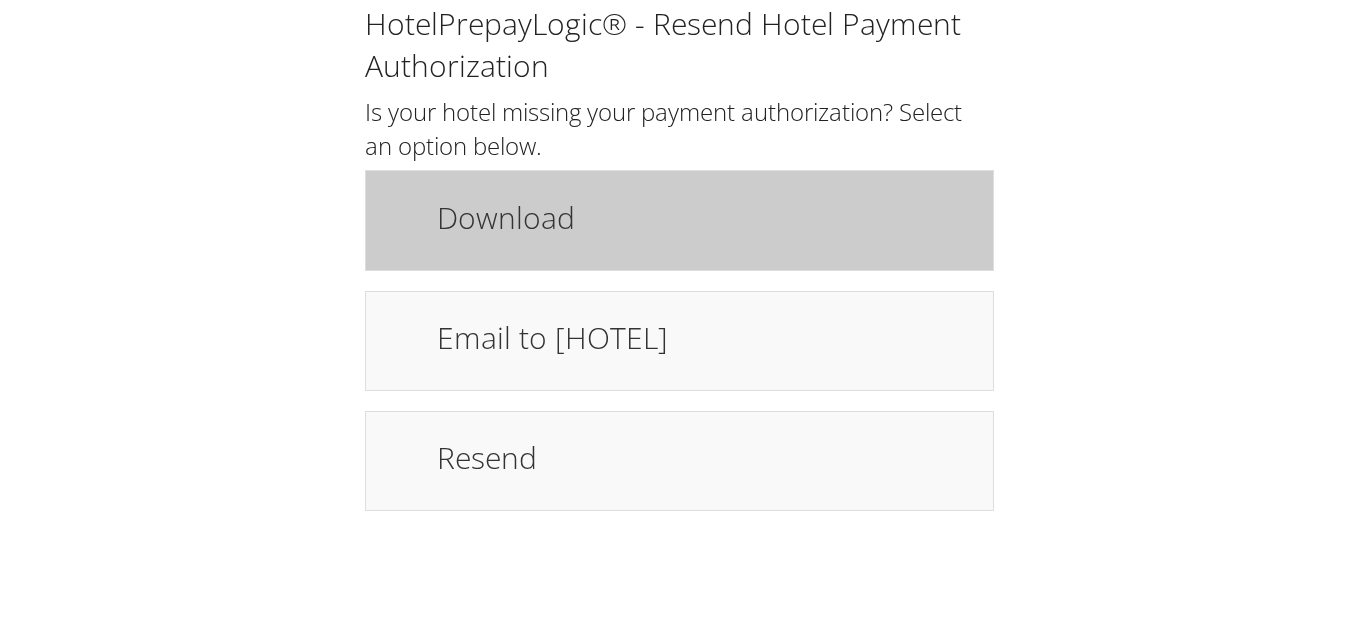 click on "Download" at bounding box center (705, 217) 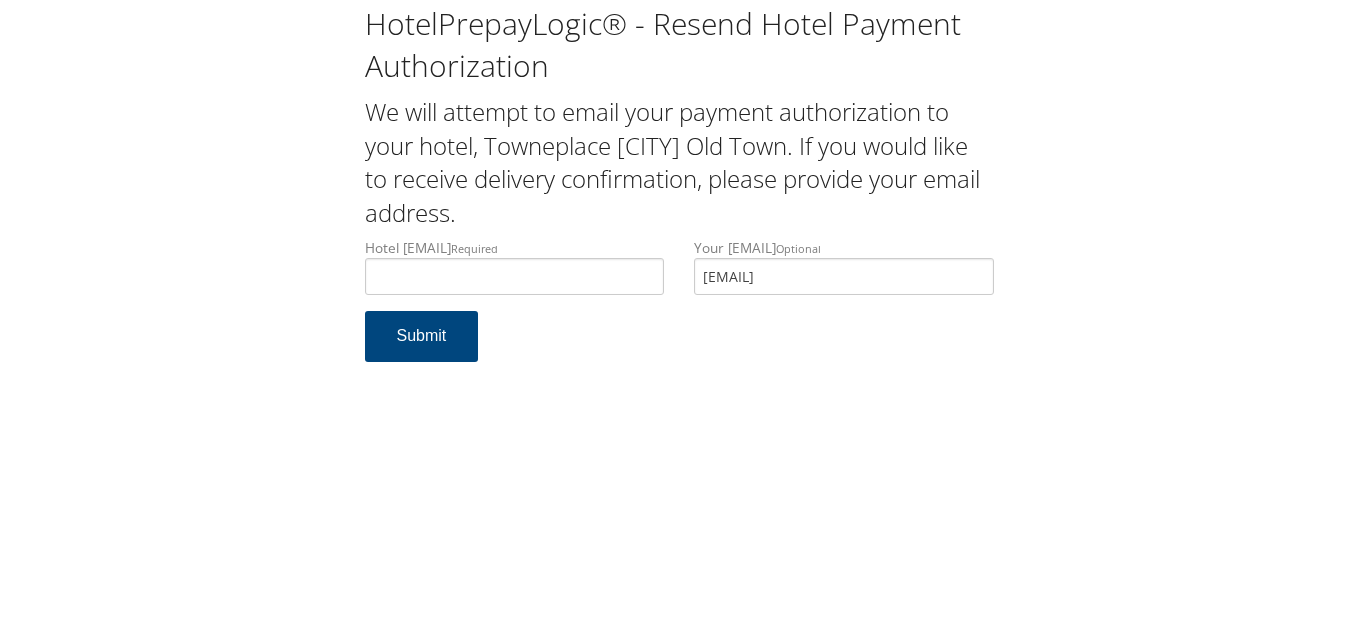 scroll, scrollTop: 0, scrollLeft: 0, axis: both 